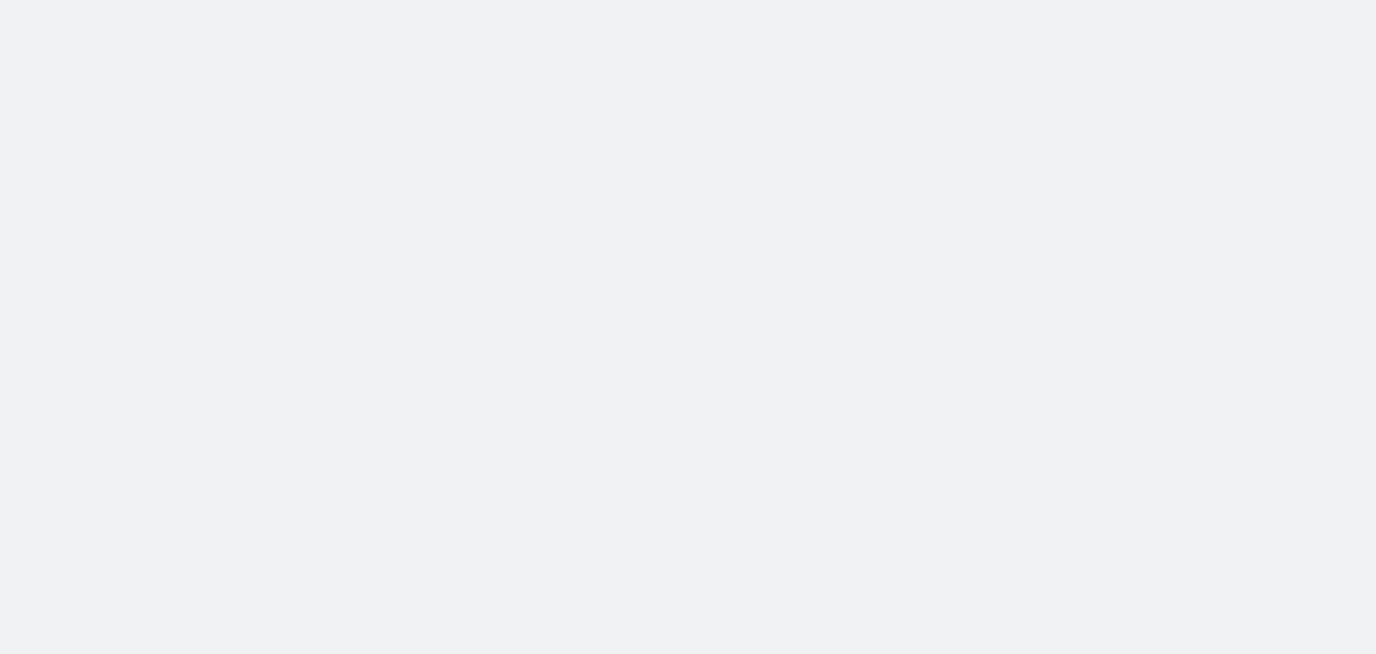 scroll, scrollTop: 0, scrollLeft: 0, axis: both 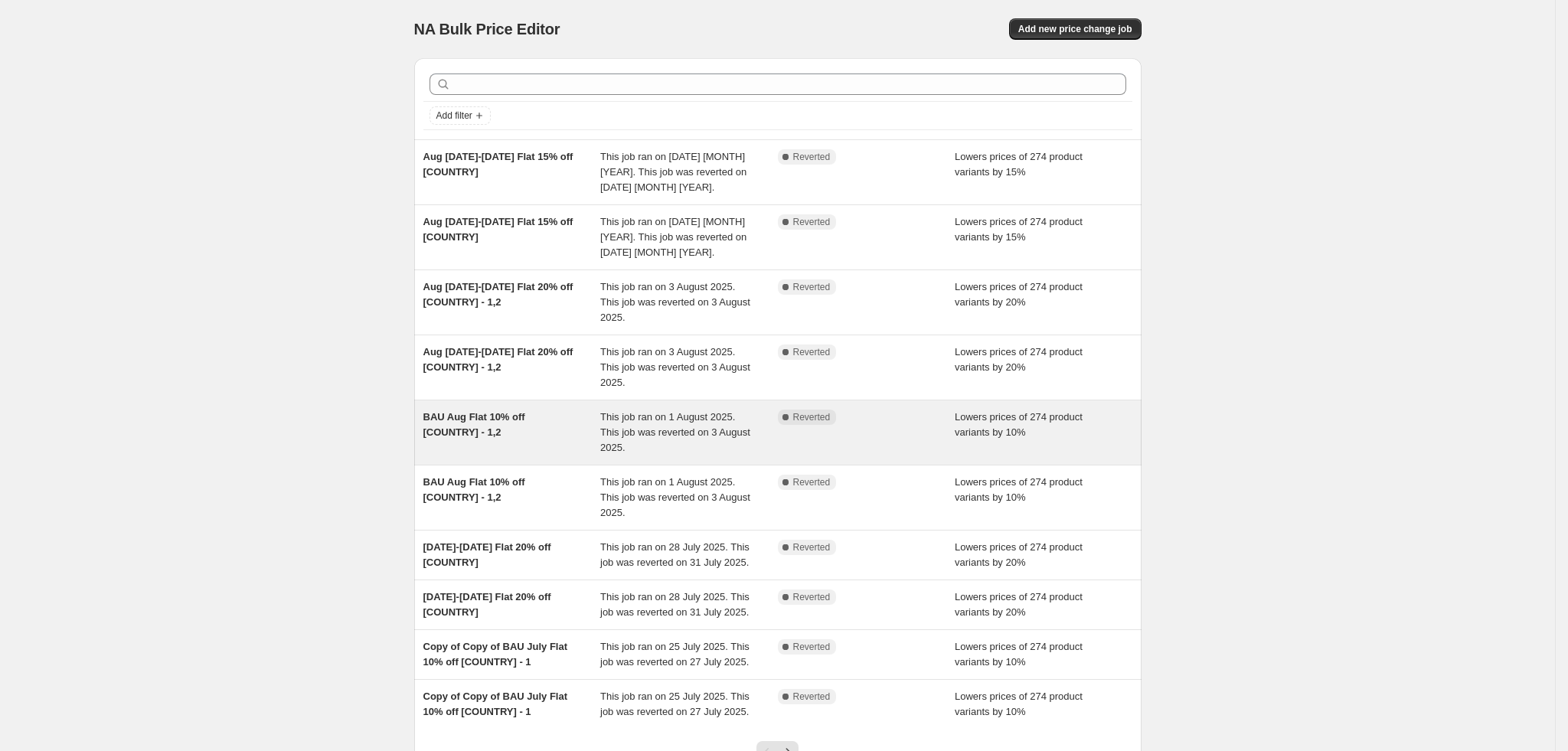click on "BAU Aug Flat 10% off [COUNTRY] - 1,2" at bounding box center [512, 433] 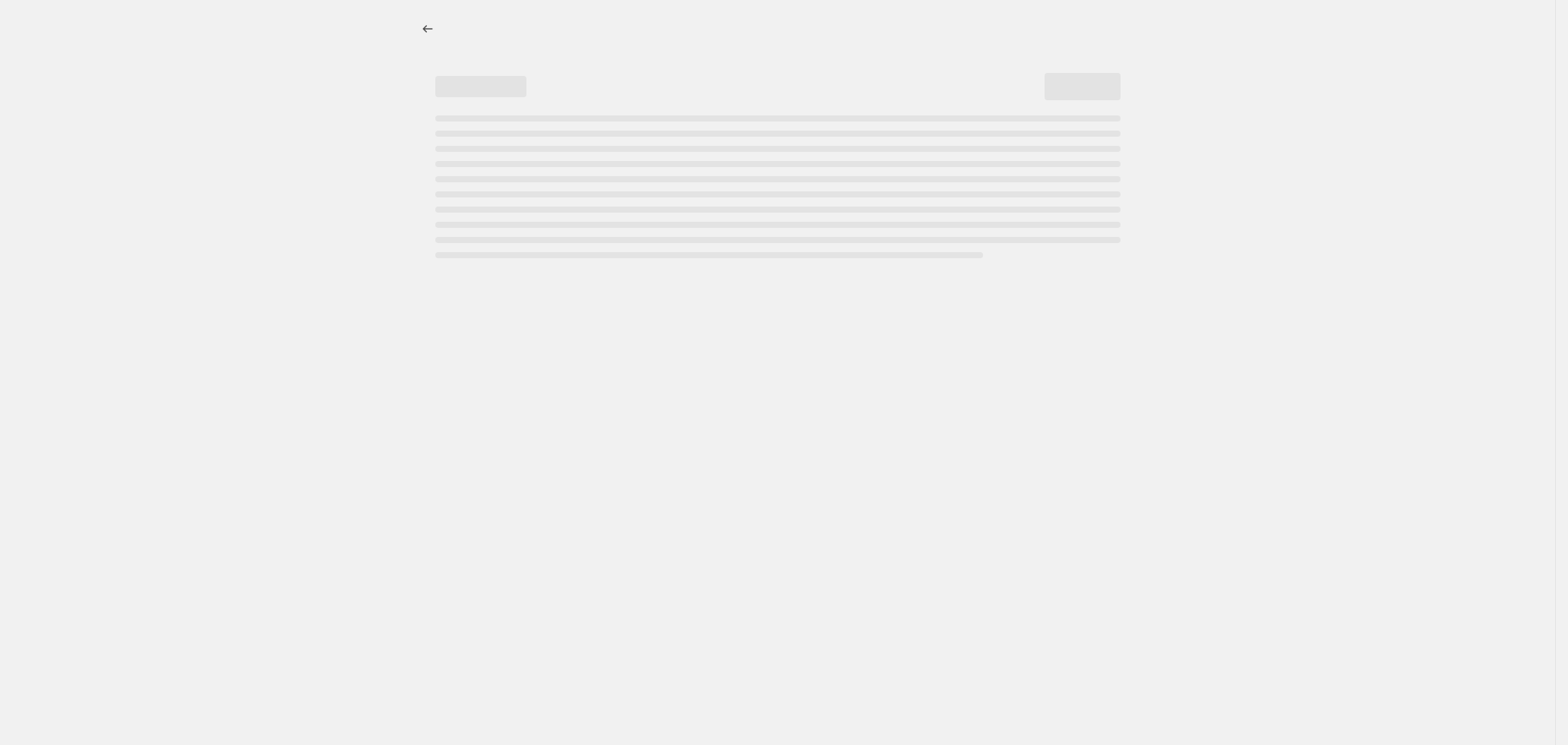 select on "percentage" 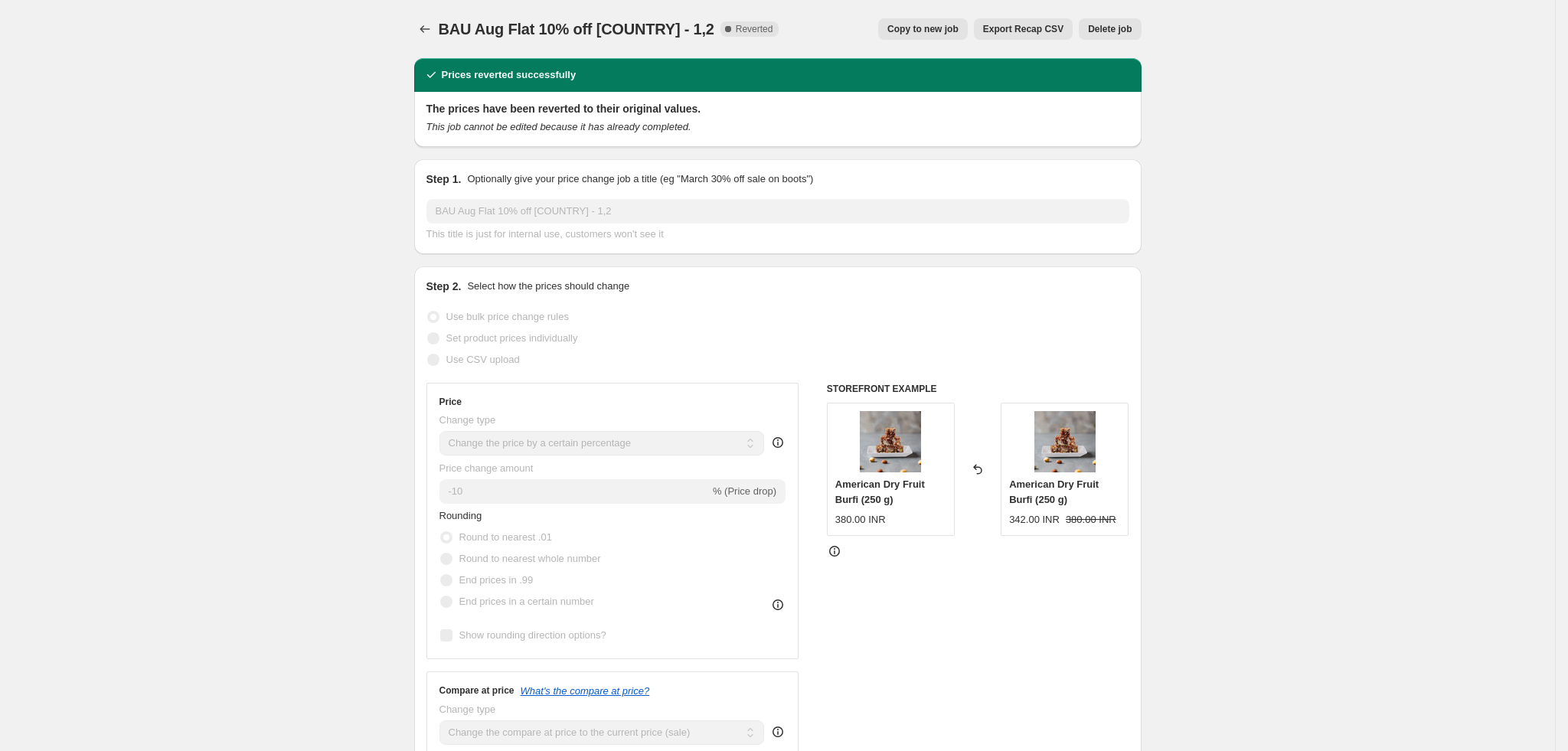 click on "Copy to new job" at bounding box center (923, 29) 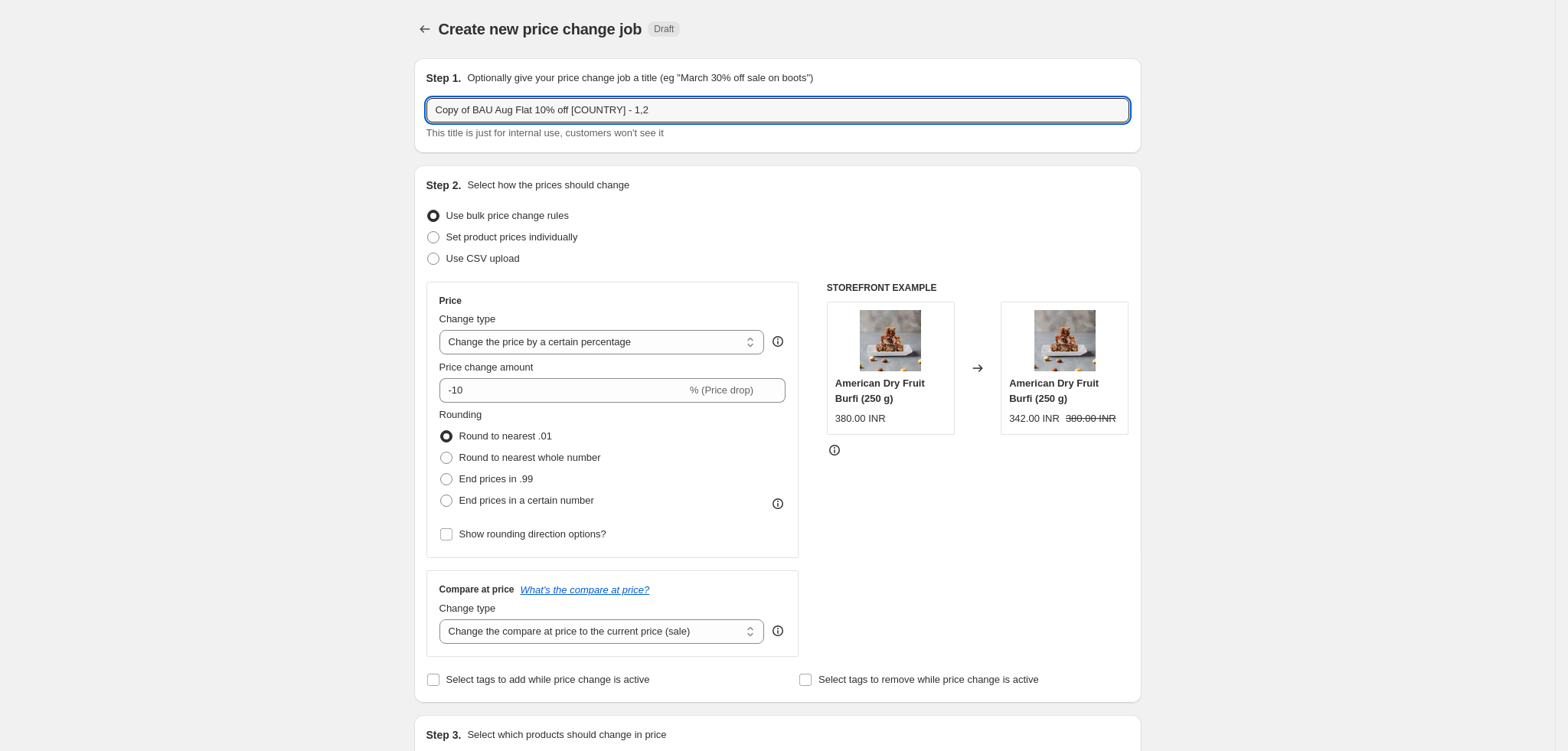 drag, startPoint x: 480, startPoint y: 113, endPoint x: 348, endPoint y: 106, distance: 132.18548 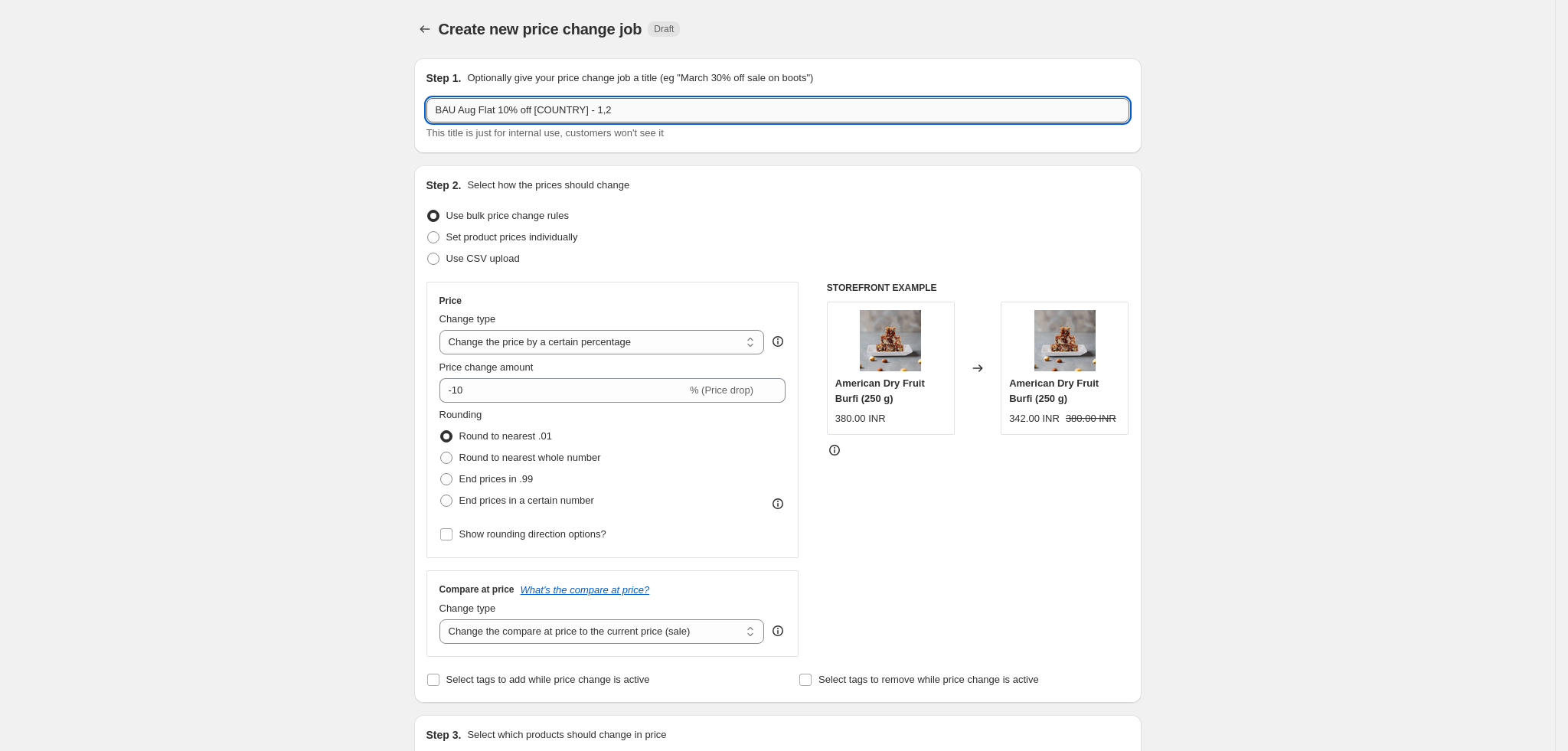 drag, startPoint x: 577, startPoint y: 104, endPoint x: 733, endPoint y: 122, distance: 157.03503 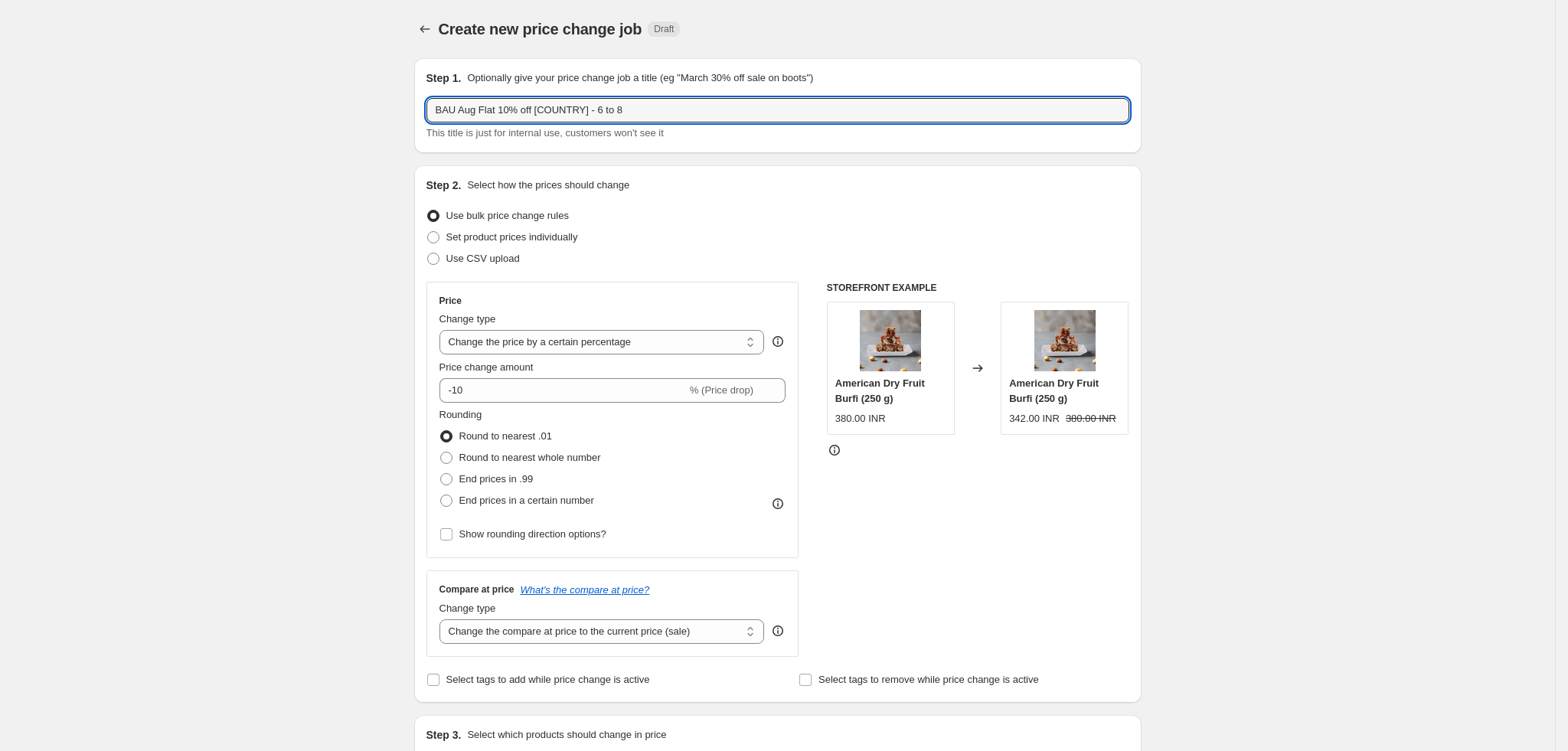 type on "BAU Aug Flat 10% off [COUNTRY] - 6 to 8" 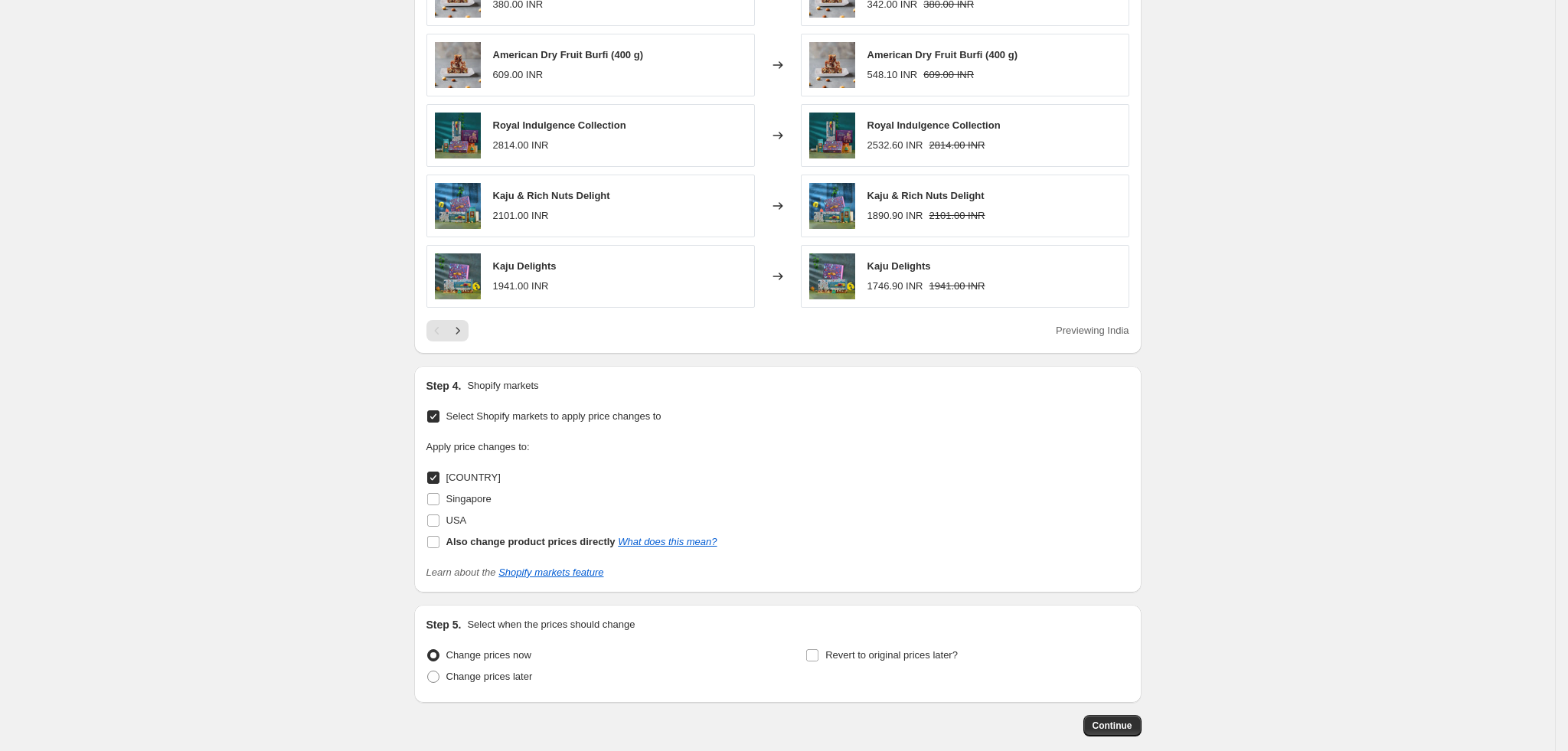 scroll, scrollTop: 1030, scrollLeft: 0, axis: vertical 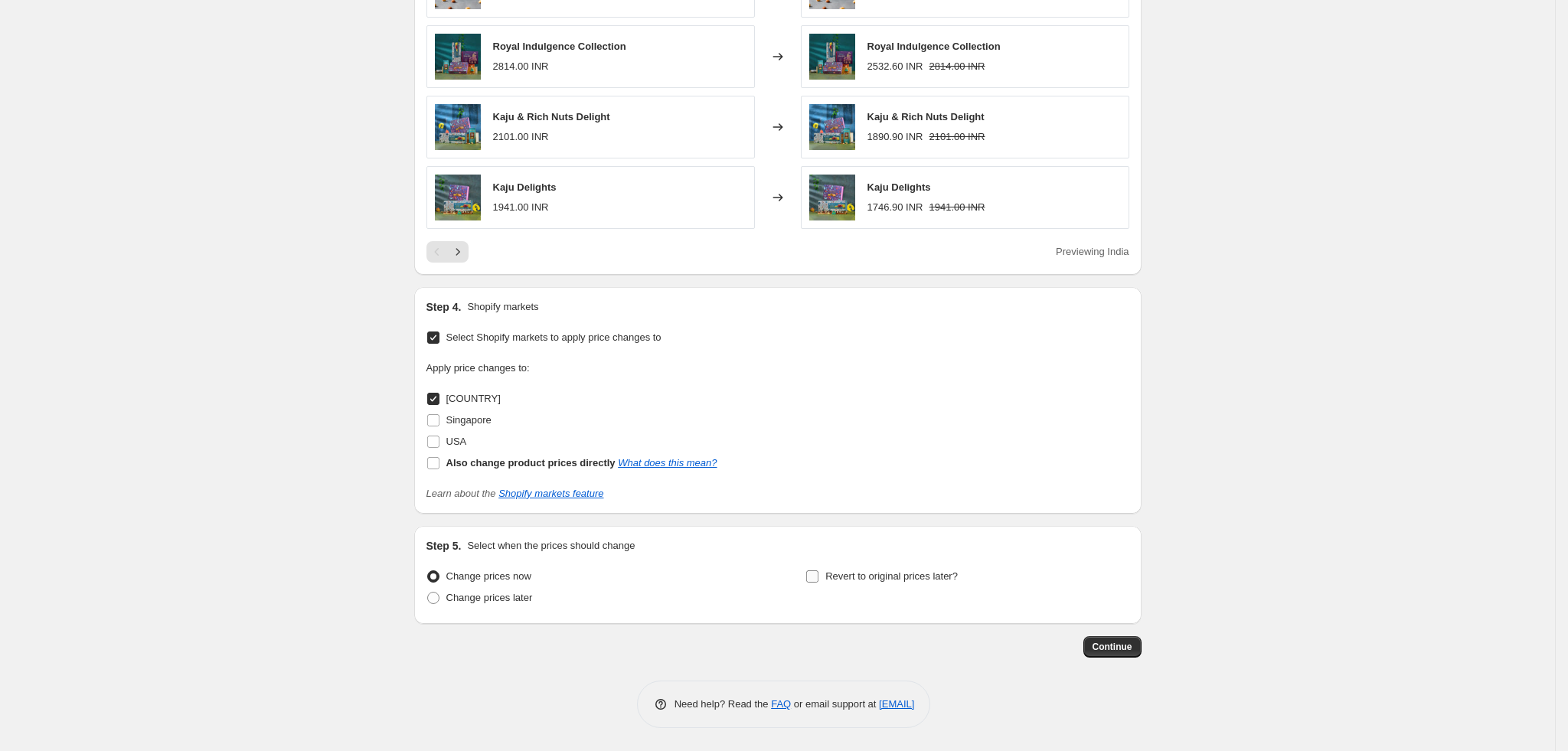 click on "Revert to original prices later?" at bounding box center [812, 576] 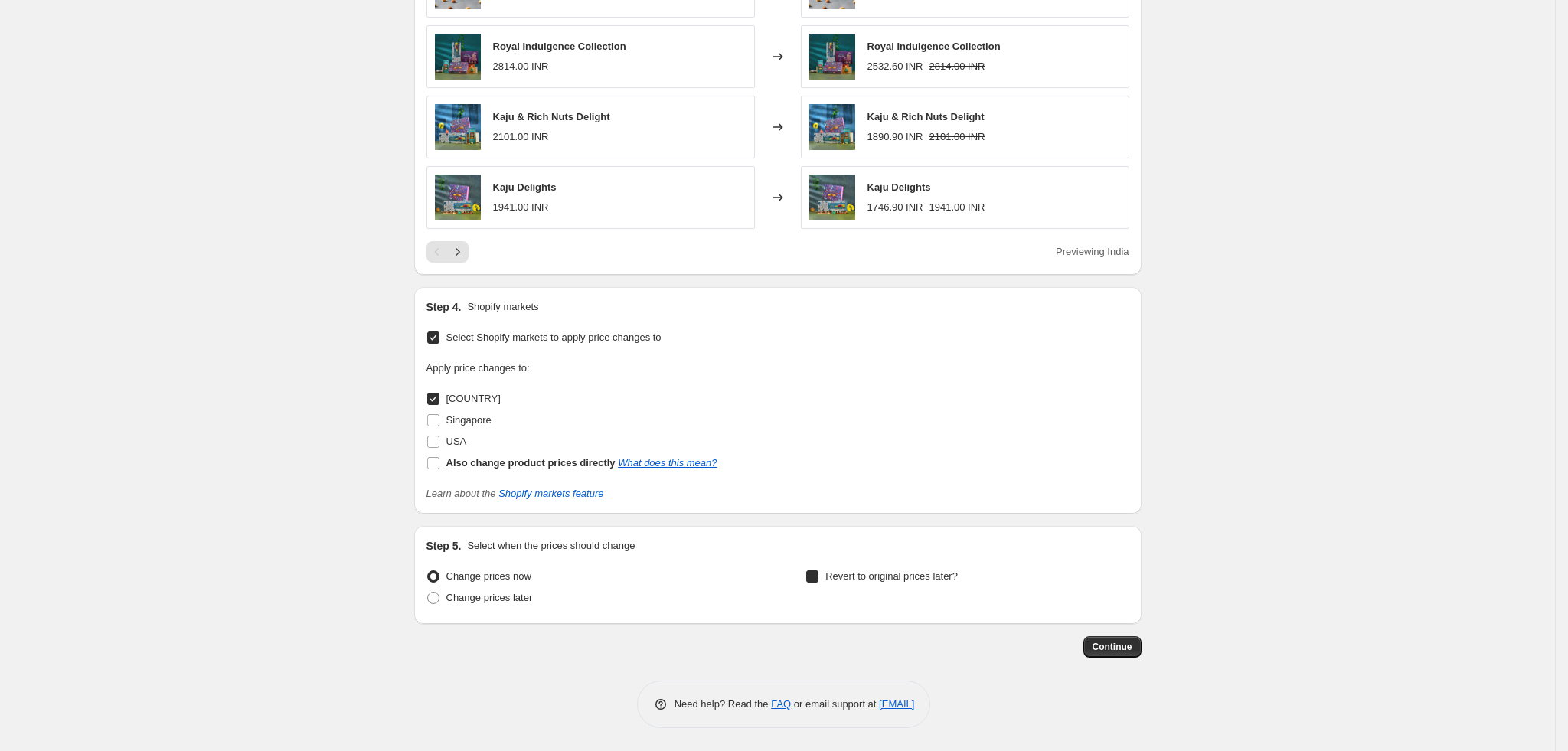 checkbox on "true" 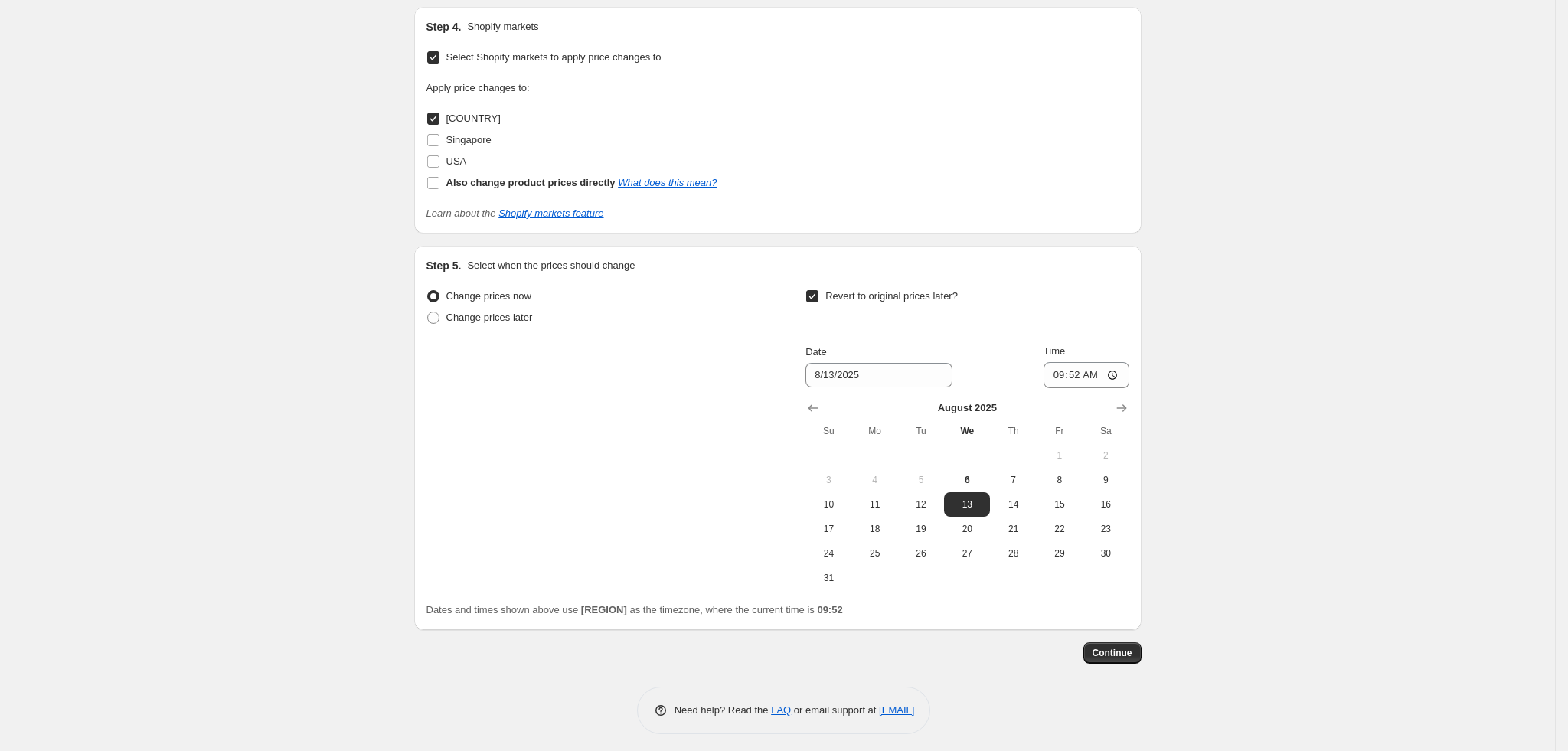 scroll, scrollTop: 1316, scrollLeft: 0, axis: vertical 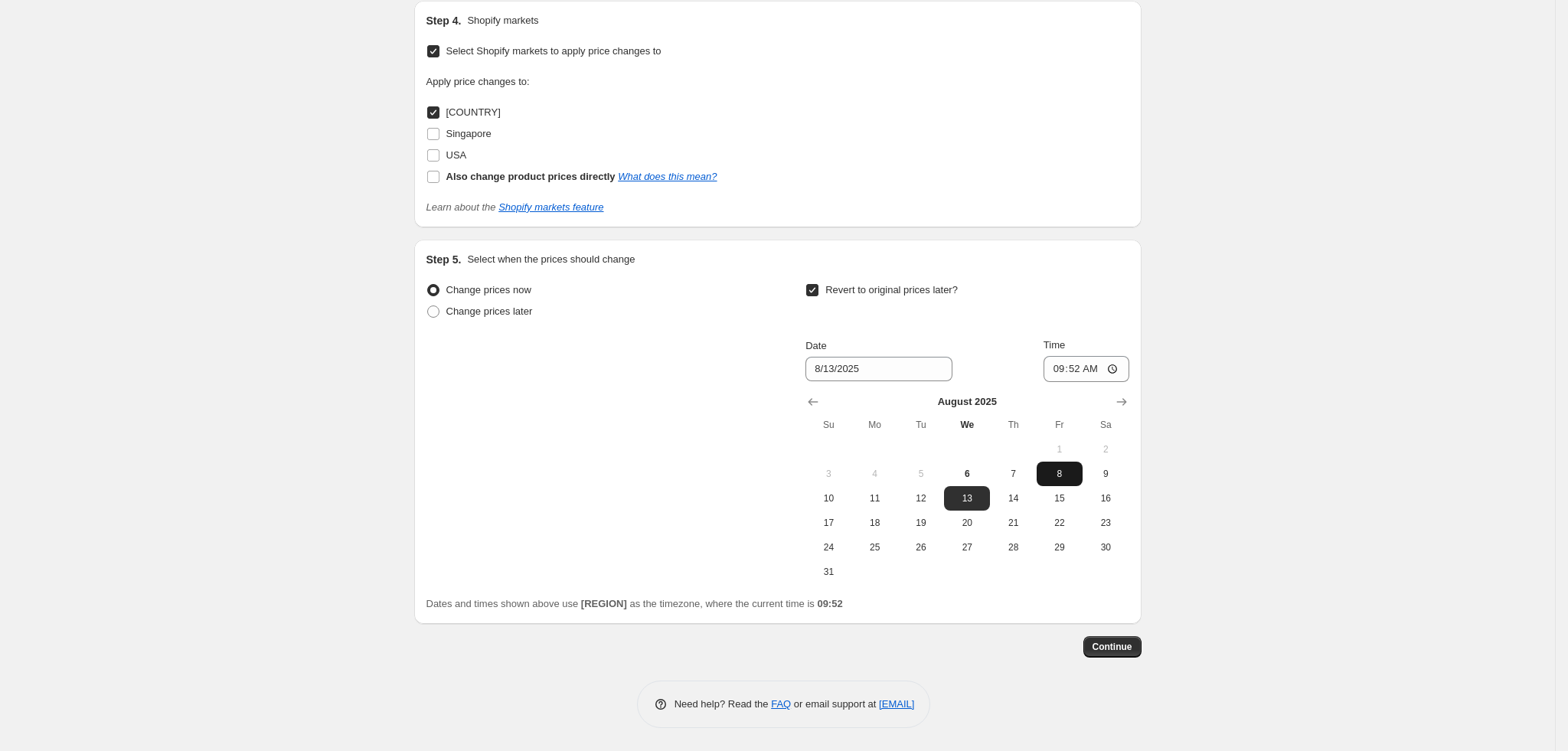click on "8" at bounding box center (1060, 474) 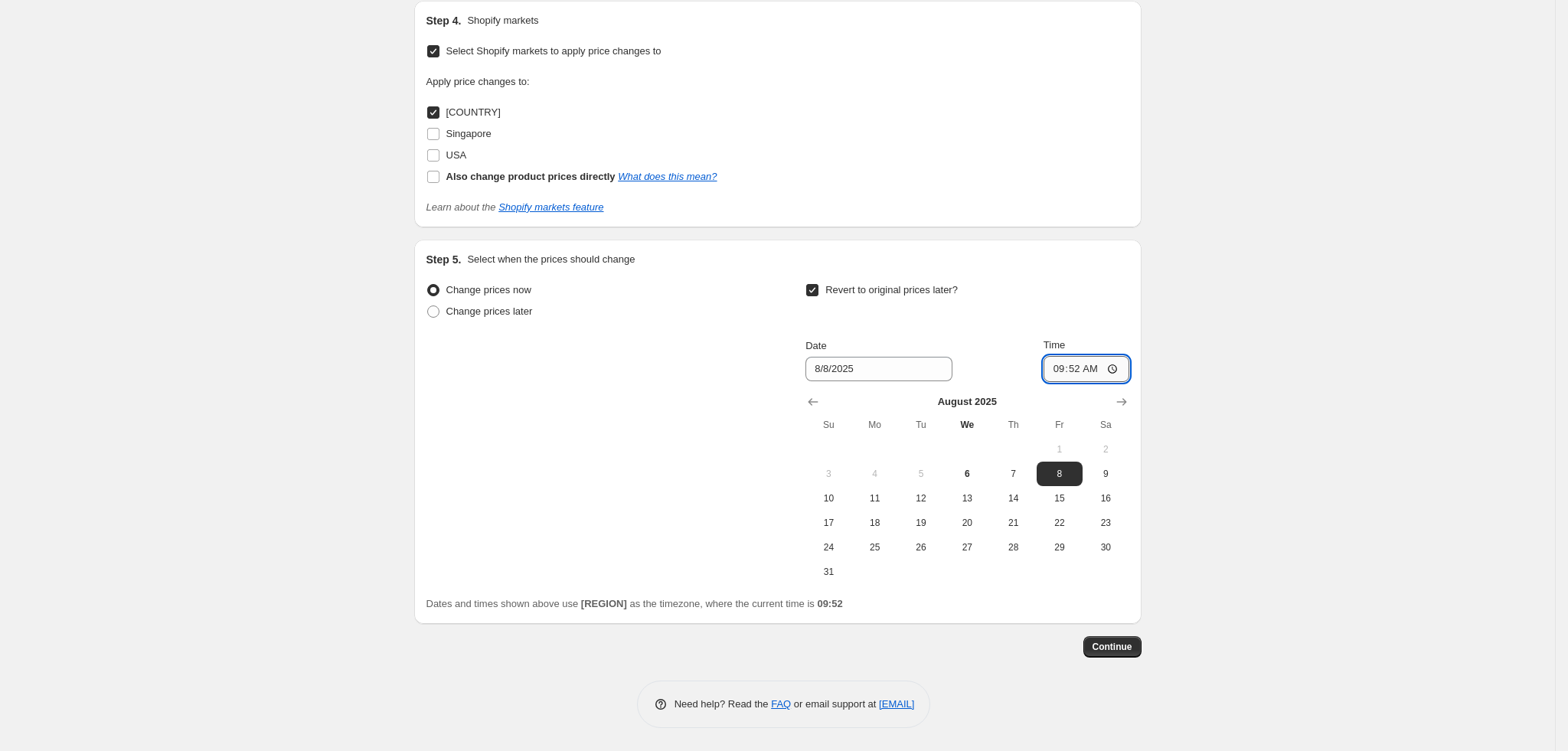 click on "09:52" at bounding box center [1086, 369] 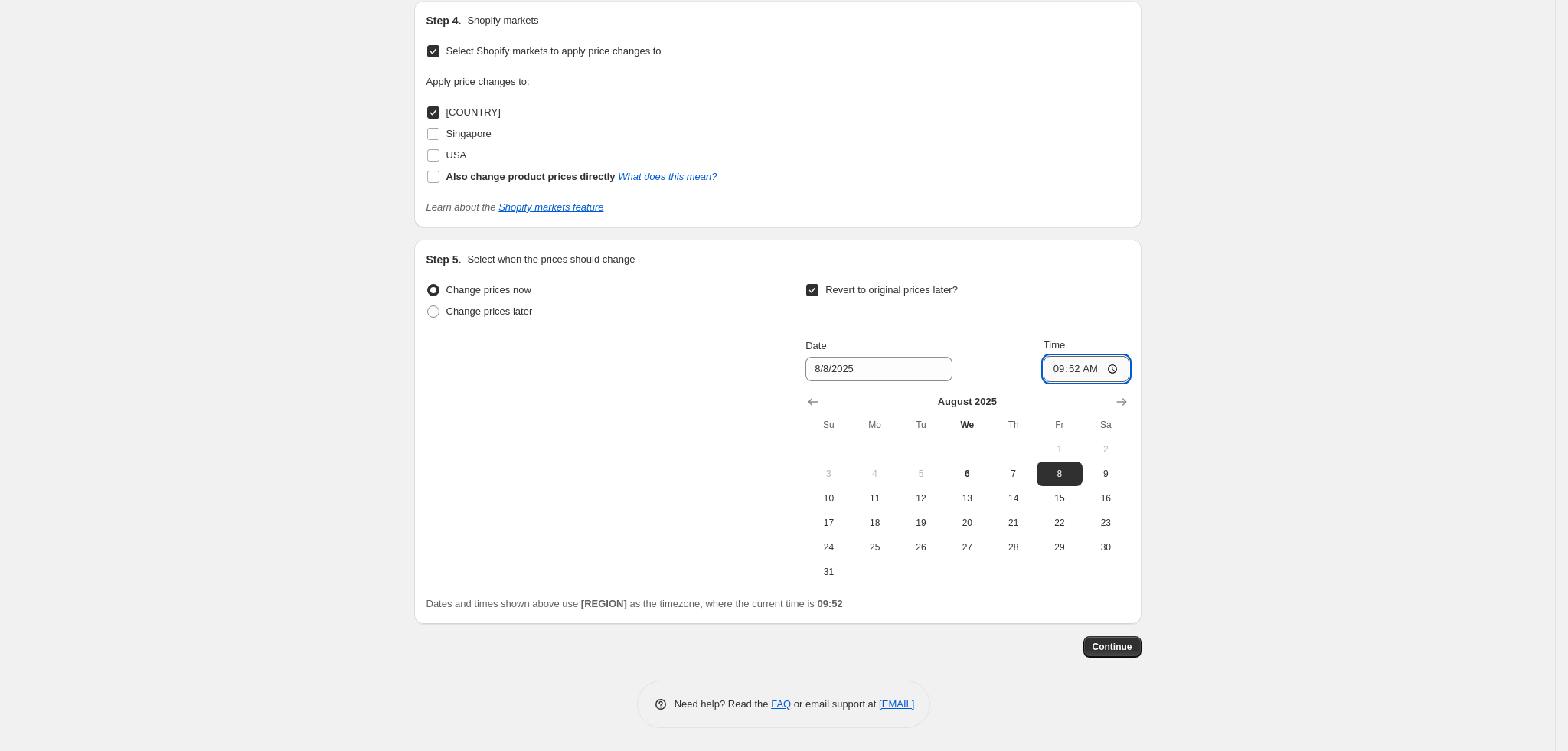 click on "09:52" at bounding box center [1086, 369] 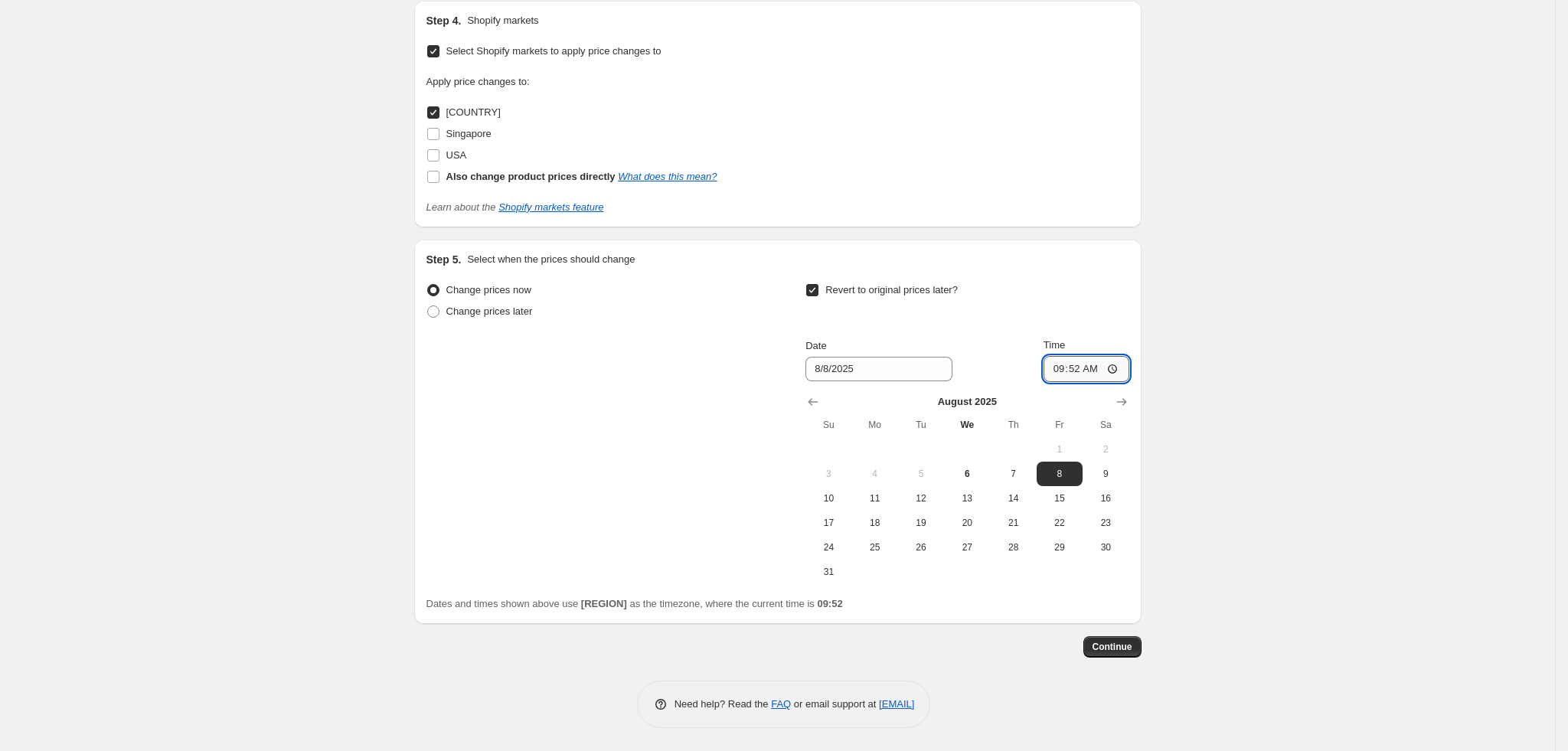 click on "09:52" at bounding box center [1086, 369] 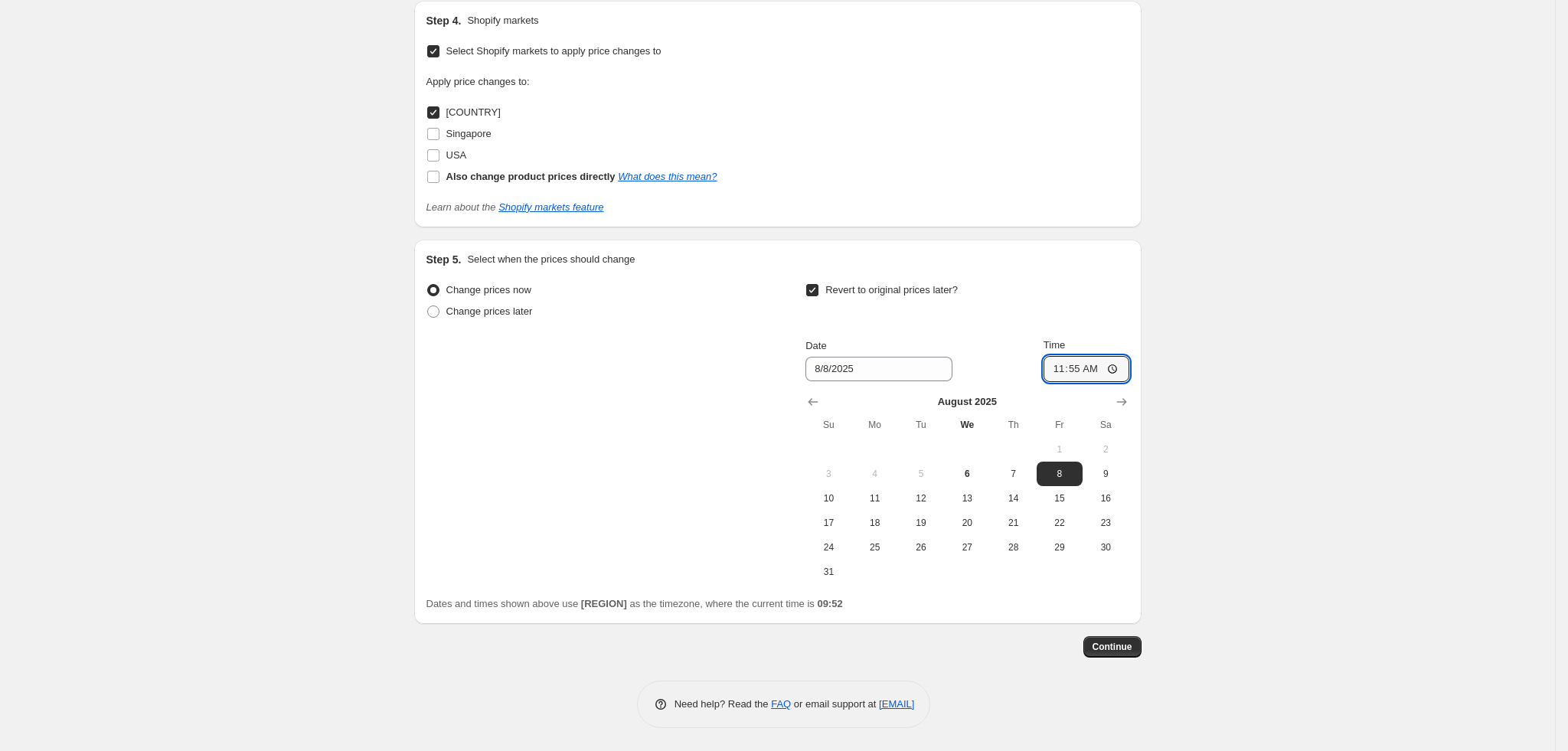 type on "23:55" 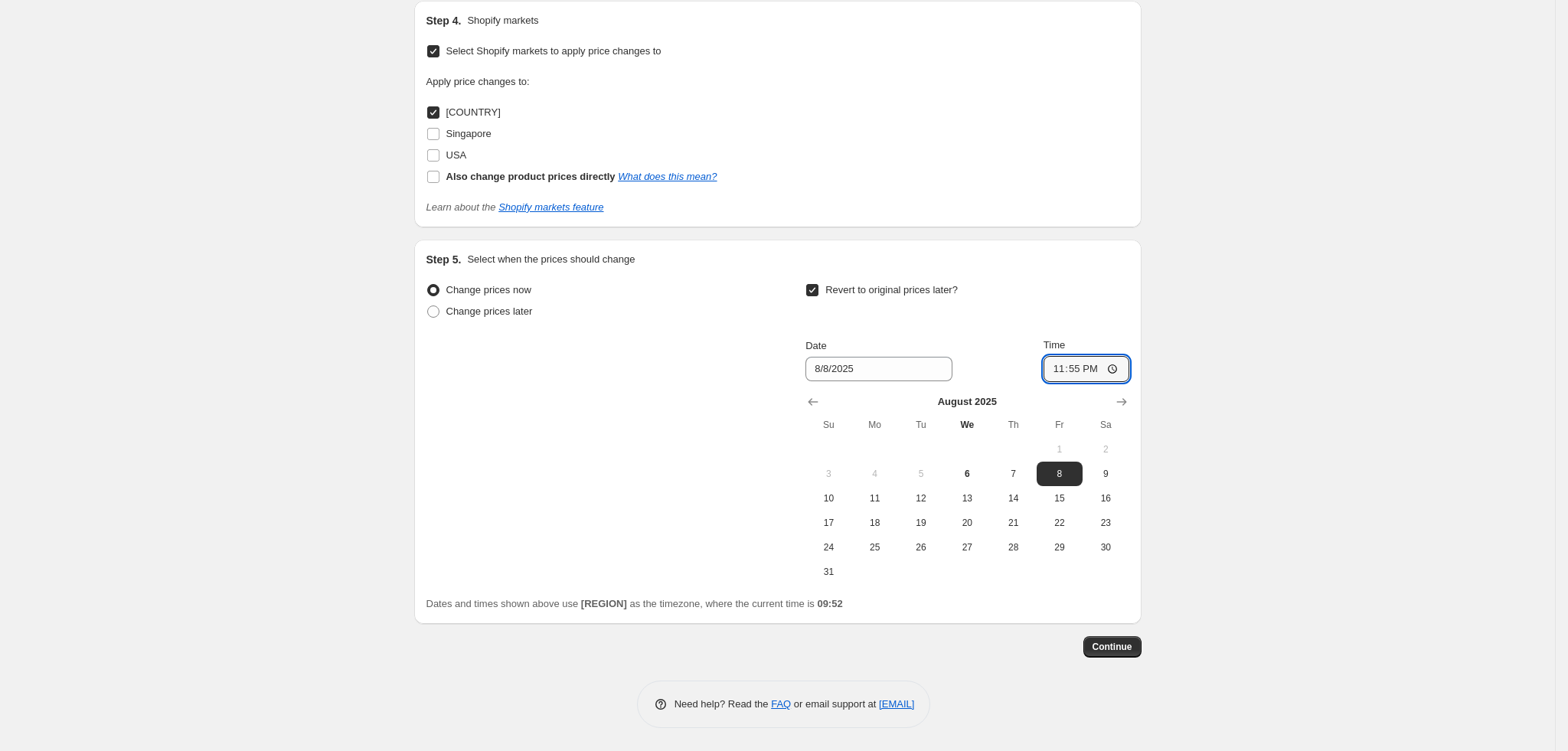 click on "Create new price change job. This page is ready Create new price change job Draft Step 1. Optionally give your price change job a title (eg "March 30% off sale on boots") BAU Aug Flat 10% off [COUNTRY] - 6 to 8 This title is just for internal use, customers won't see it Step 2. Select how the prices should change Use bulk price change rules Set product prices individually Use CSV upload Price Change type Change the price to a certain amount Change the price by a certain amount Change the price by a certain percentage Change the price to the current compare at price (price before sale) Change the price by a certain amount relative to the compare at price Change the price by a certain percentage relative to the compare at price Don't change the price Change the price by a certain percentage relative to the cost per item Change price to certain cost margin Change the price by a certain percentage Price change amount -10 % (Price drop) Rounding Round to nearest .01 Round to nearest whole number End prices in .99 [COUNTRY]" at bounding box center [777, -277] 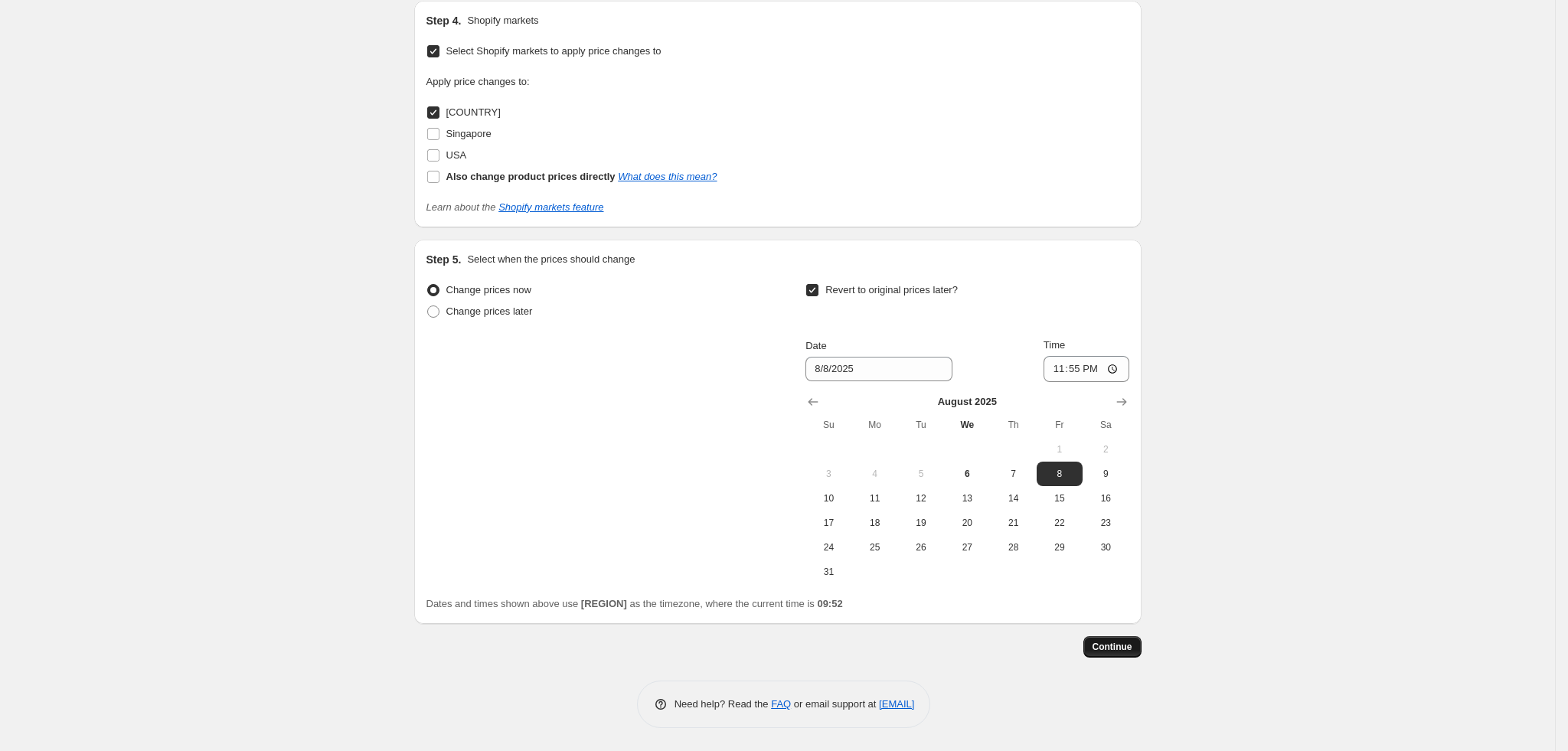 click on "Continue" at bounding box center (1112, 647) 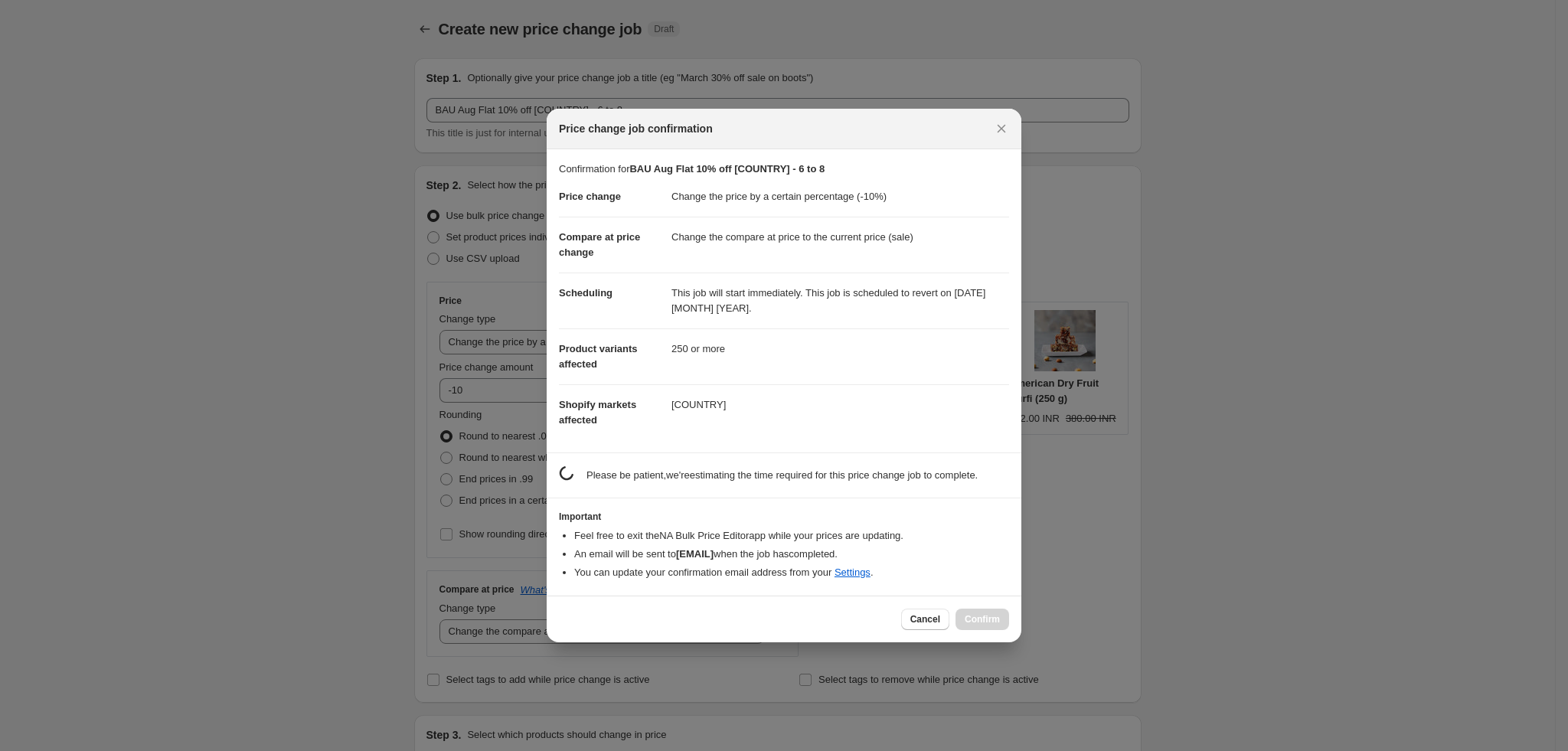 scroll, scrollTop: 0, scrollLeft: 0, axis: both 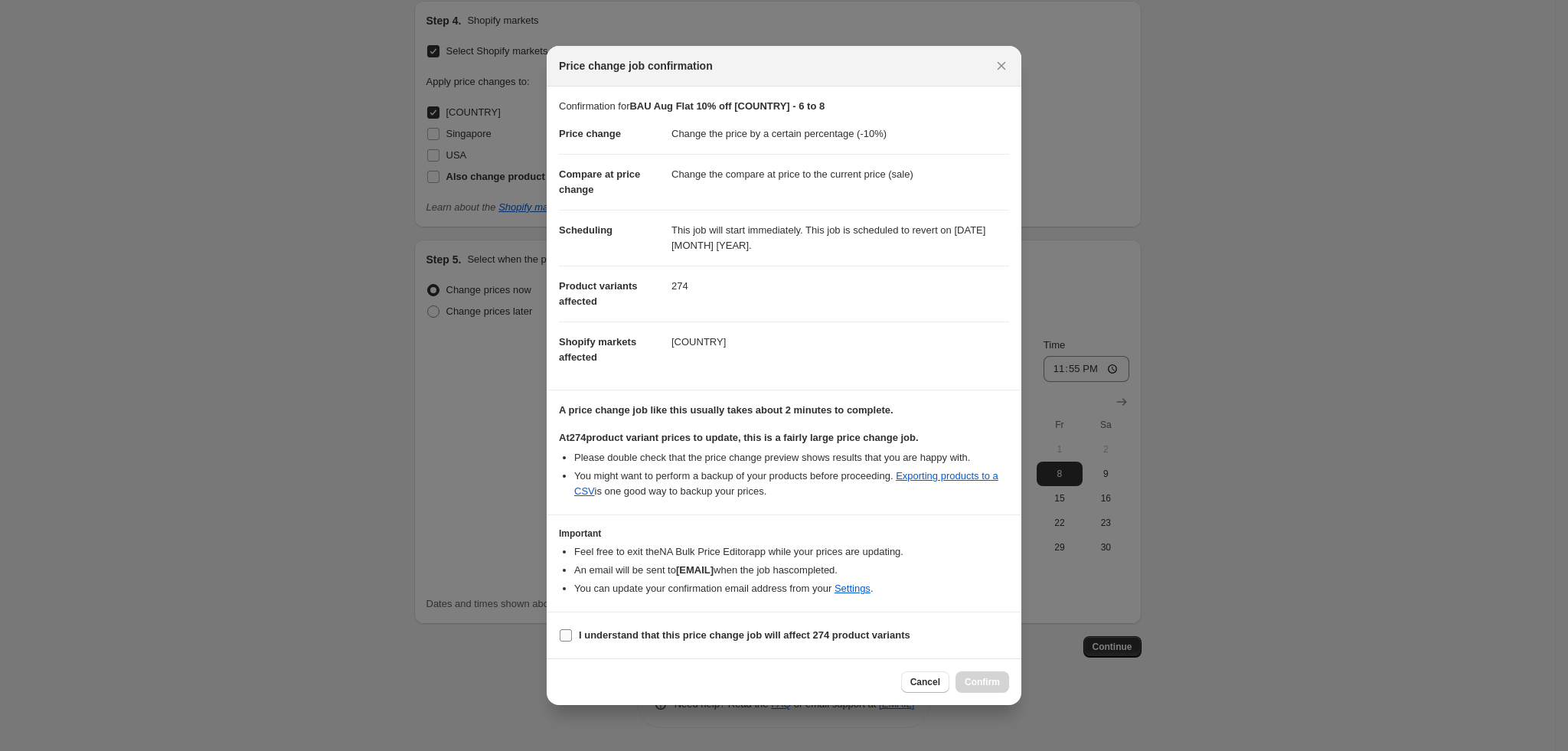 click on "I understand that this price change job will affect 274 product variants" at bounding box center (744, 635) 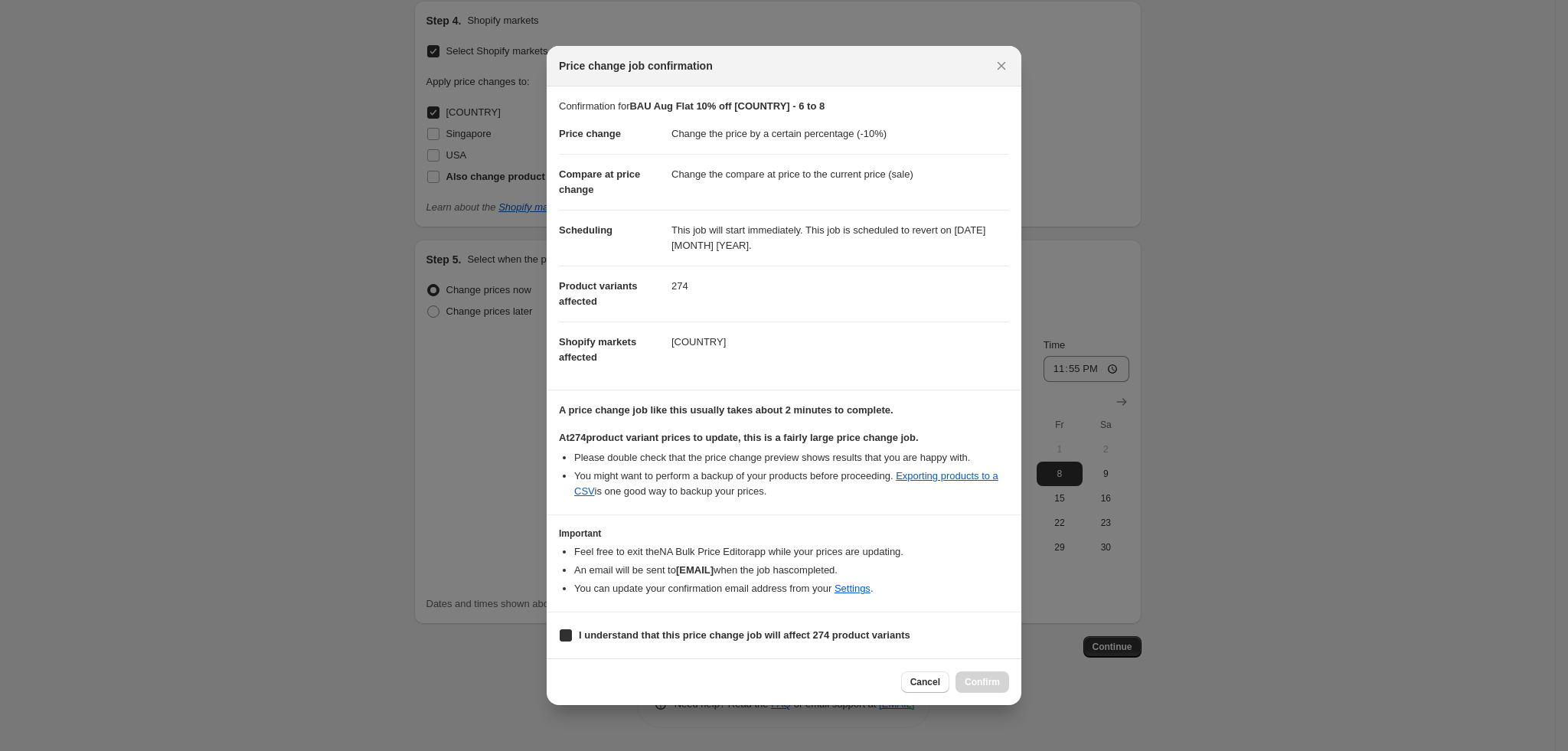 checkbox on "true" 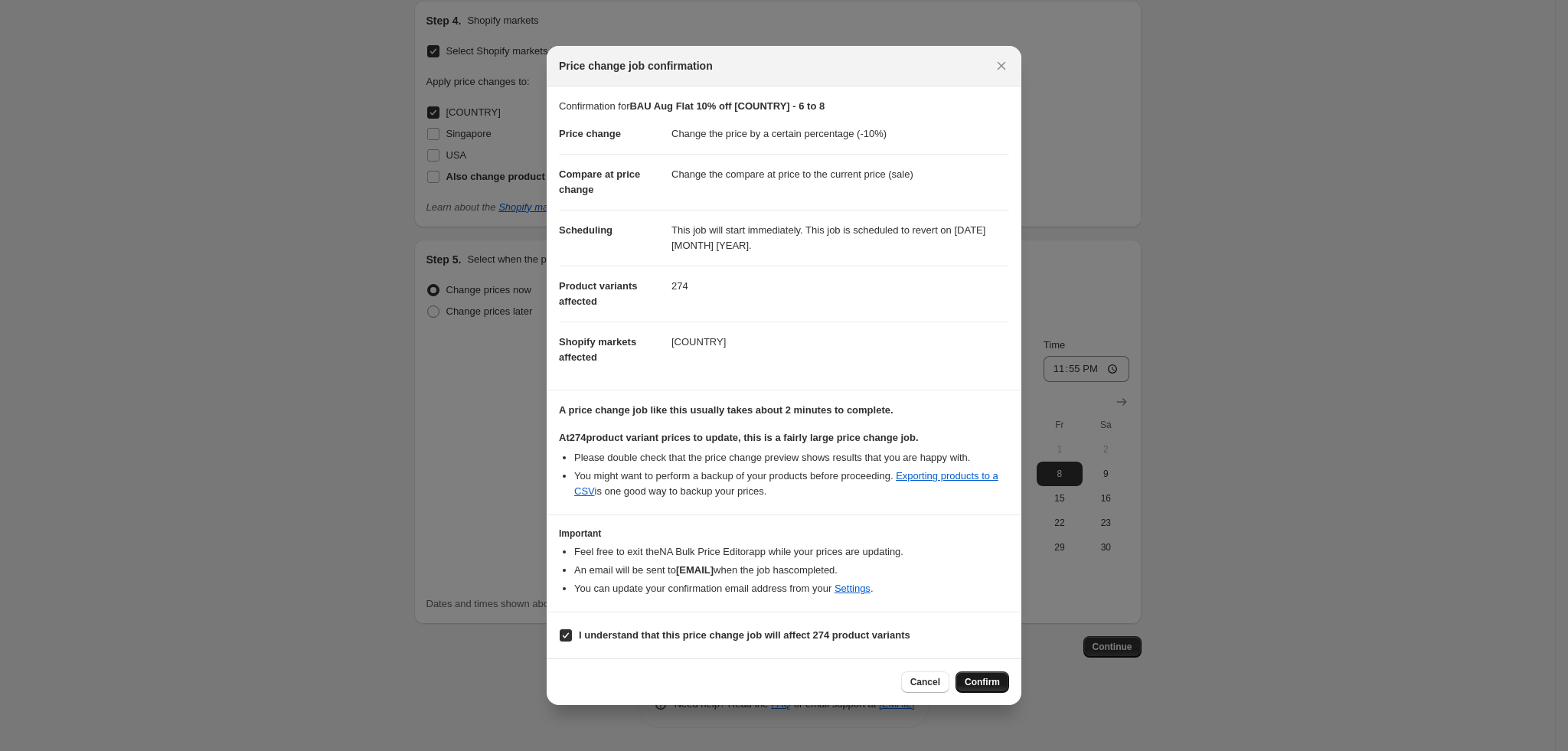 click on "Confirm" at bounding box center (982, 682) 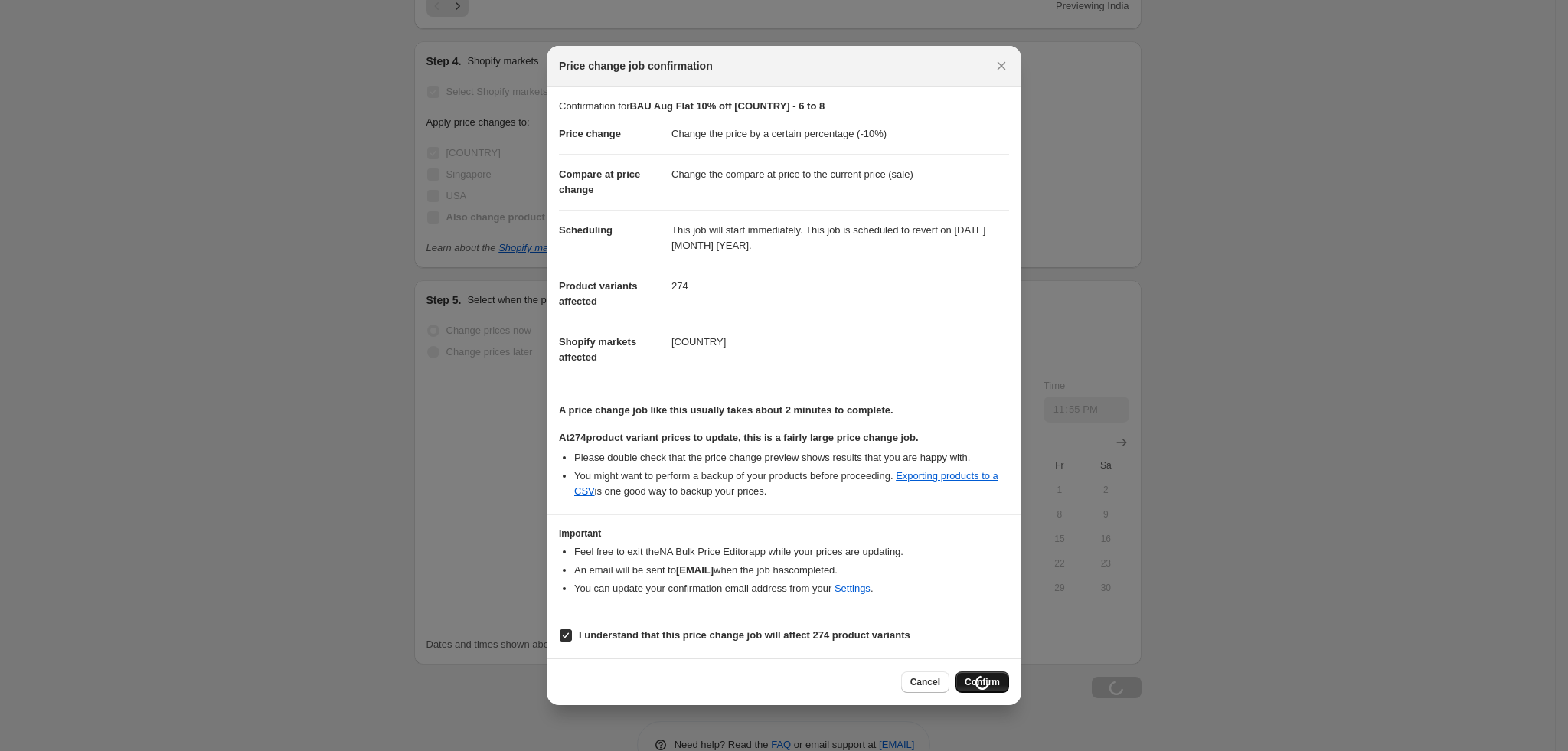 scroll, scrollTop: 1367, scrollLeft: 0, axis: vertical 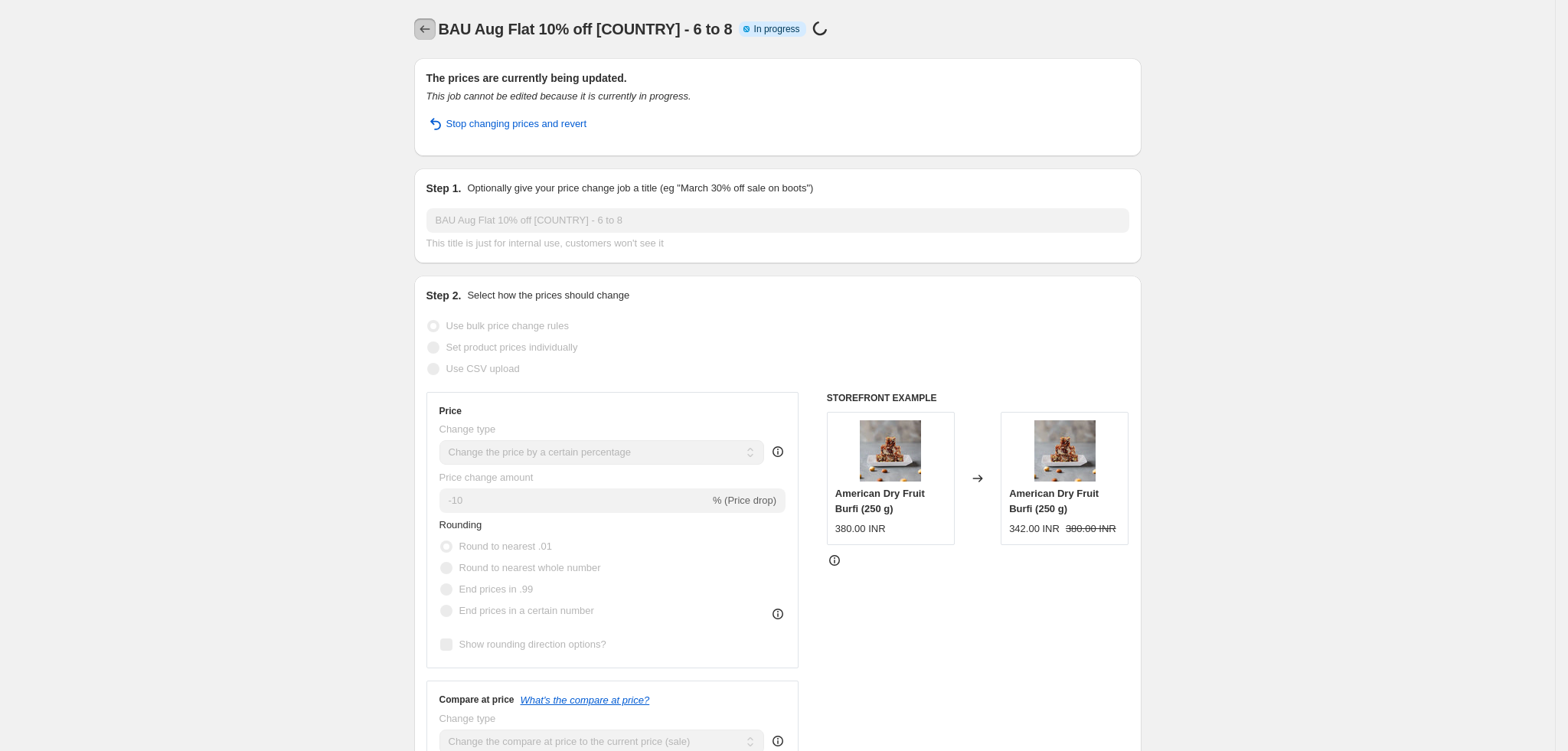 click 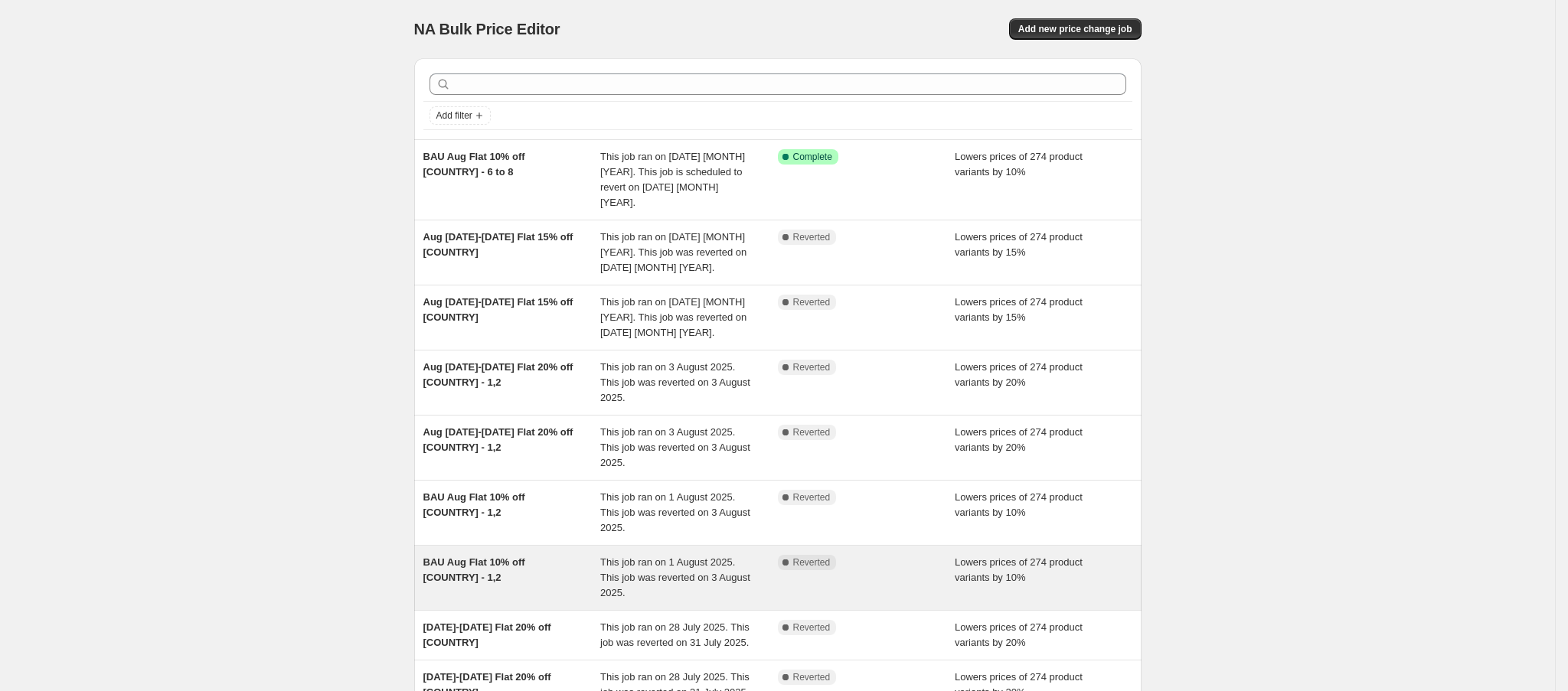 click on "BAU Aug Flat 10% off [COUNTRY] - 1,2" at bounding box center [512, 578] 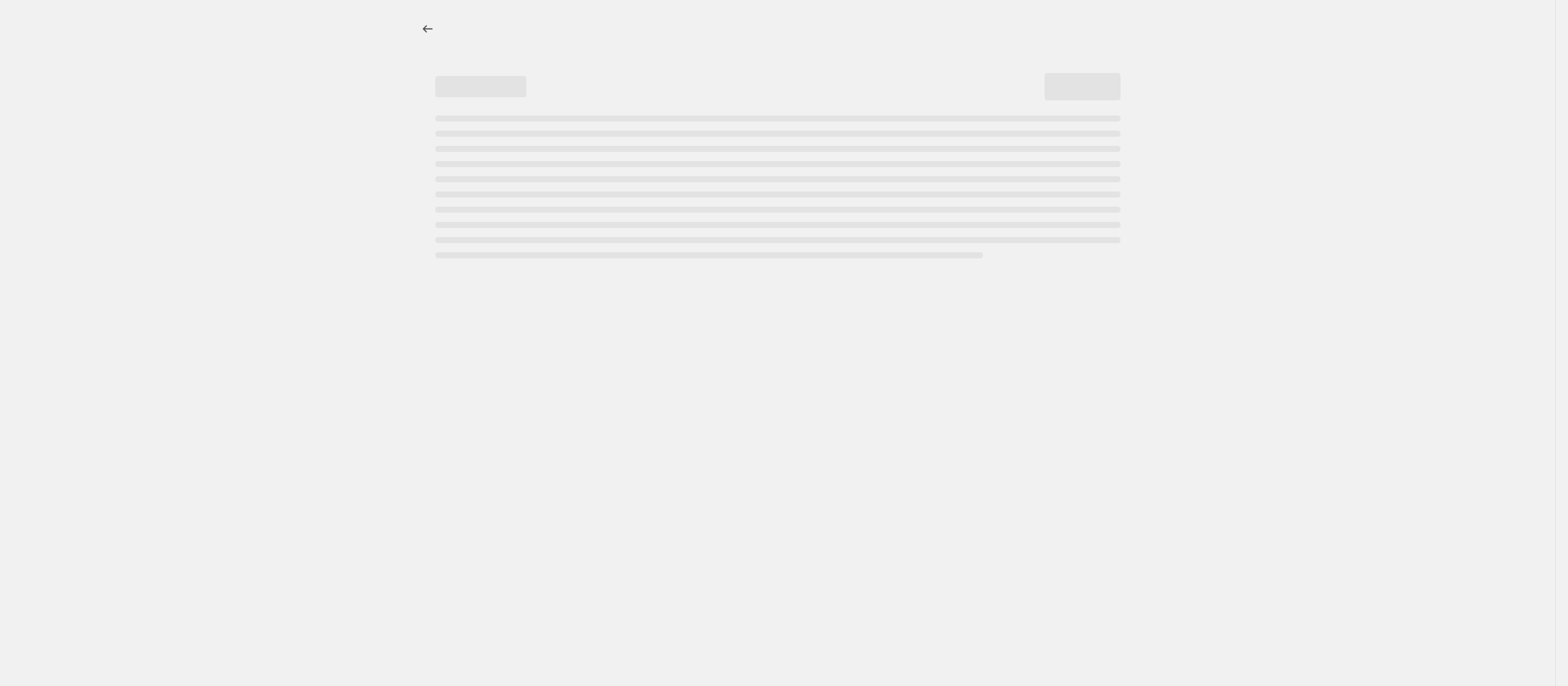 select on "percentage" 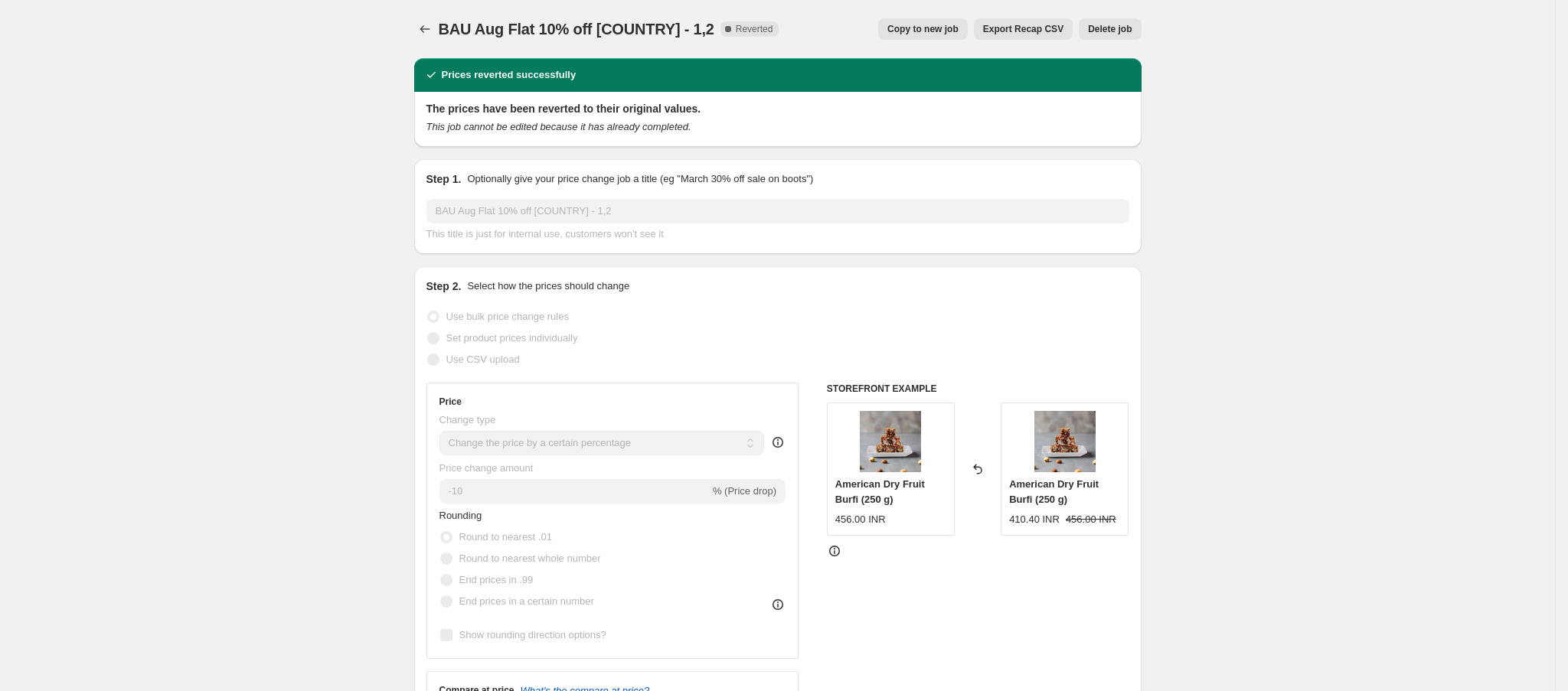 click on "Copy to new job" at bounding box center [923, 29] 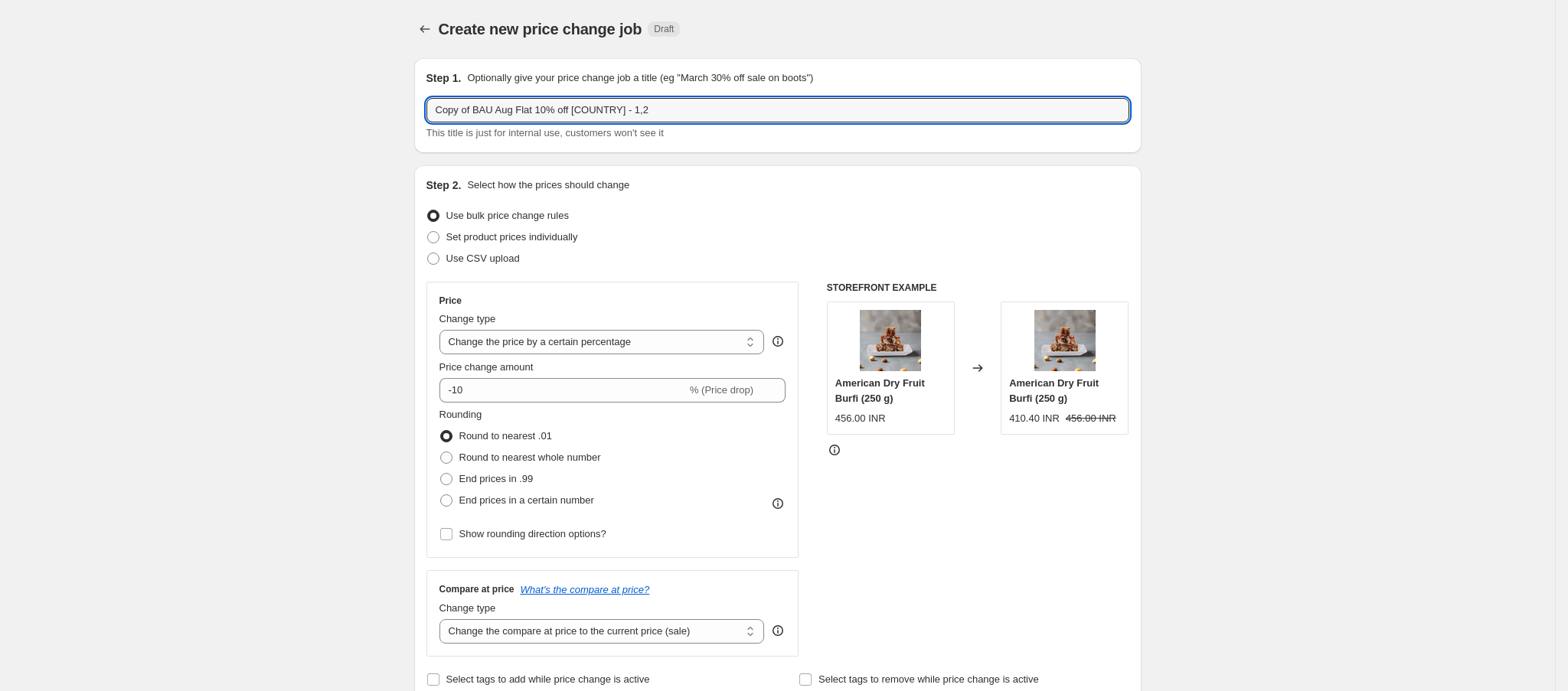 drag, startPoint x: 482, startPoint y: 107, endPoint x: 254, endPoint y: 98, distance: 228.17756 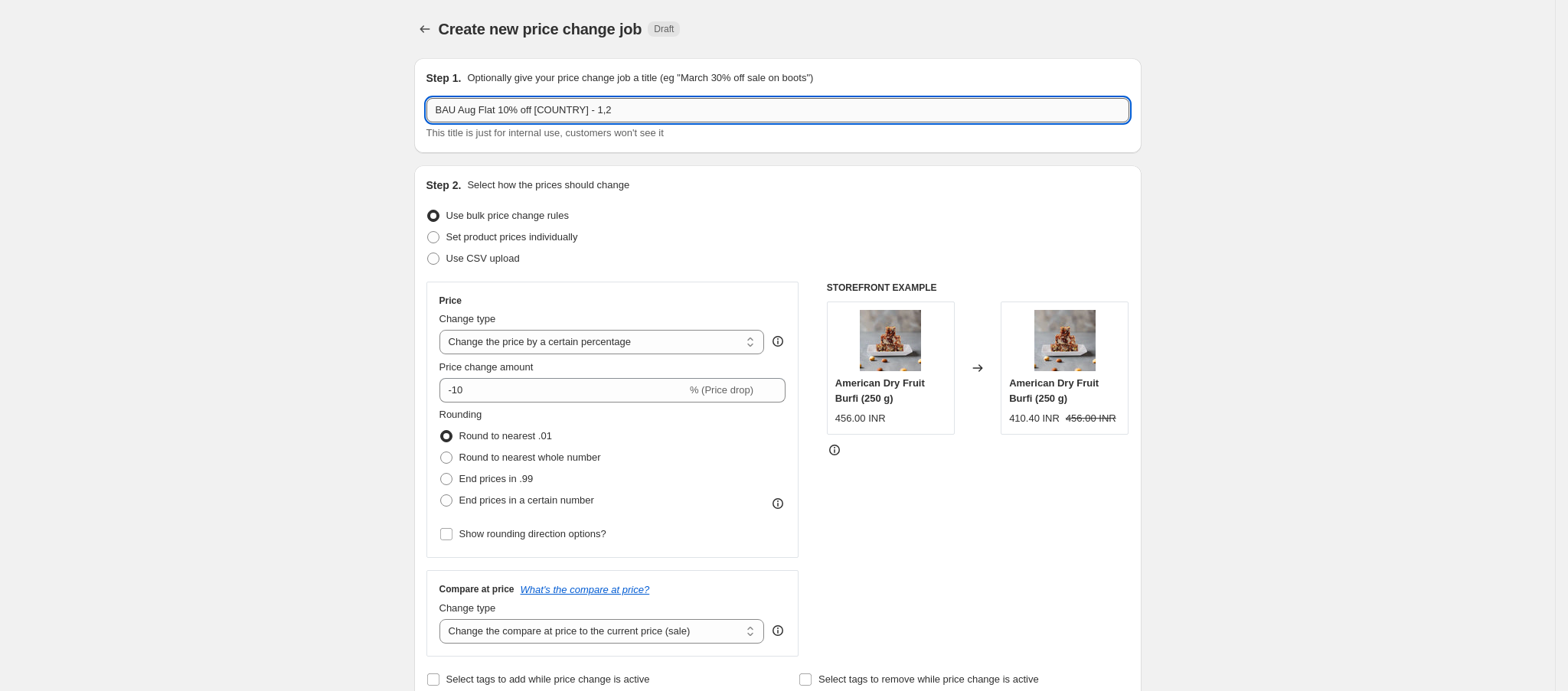 drag, startPoint x: 573, startPoint y: 106, endPoint x: 641, endPoint y: 119, distance: 69.231496 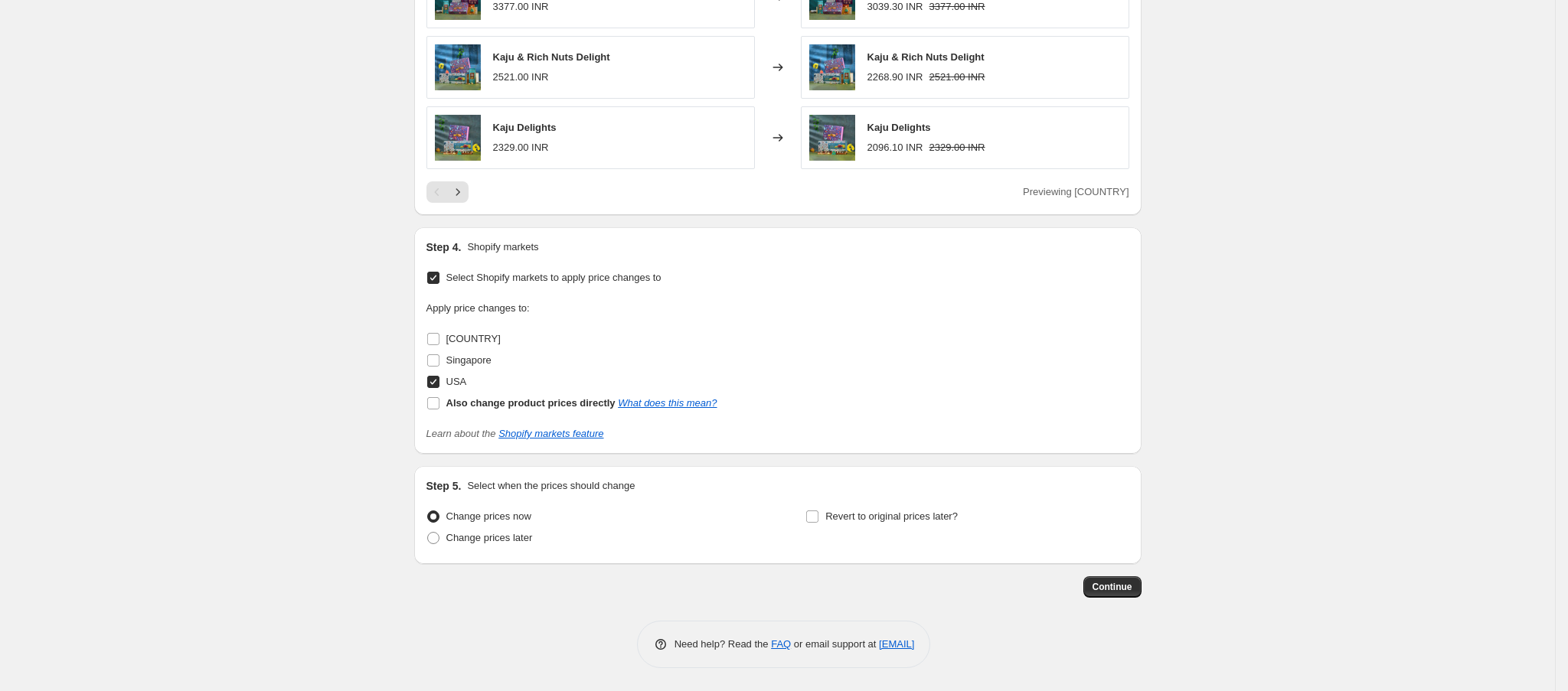 scroll, scrollTop: 1089, scrollLeft: 0, axis: vertical 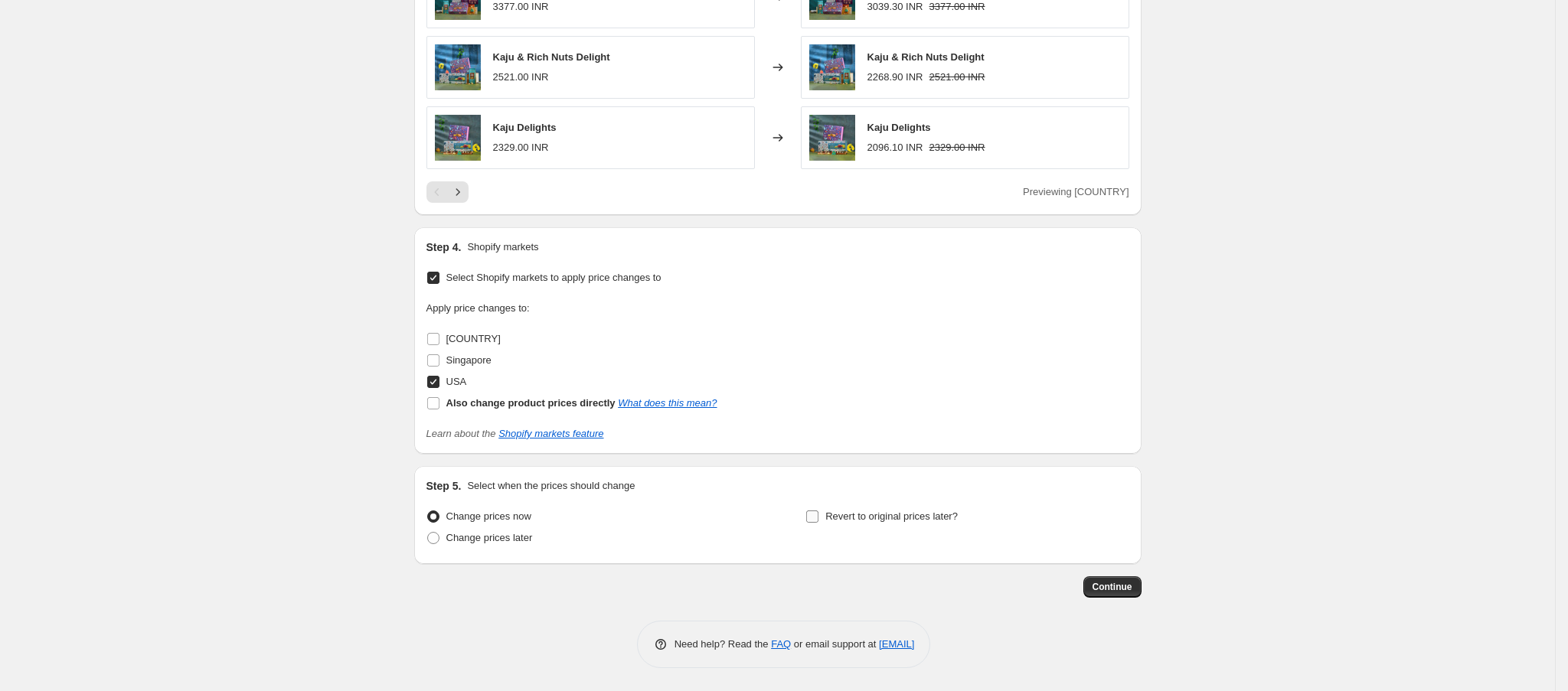 type on "BAU Aug Flat 10% off [COUNTRY] - 6 to 8" 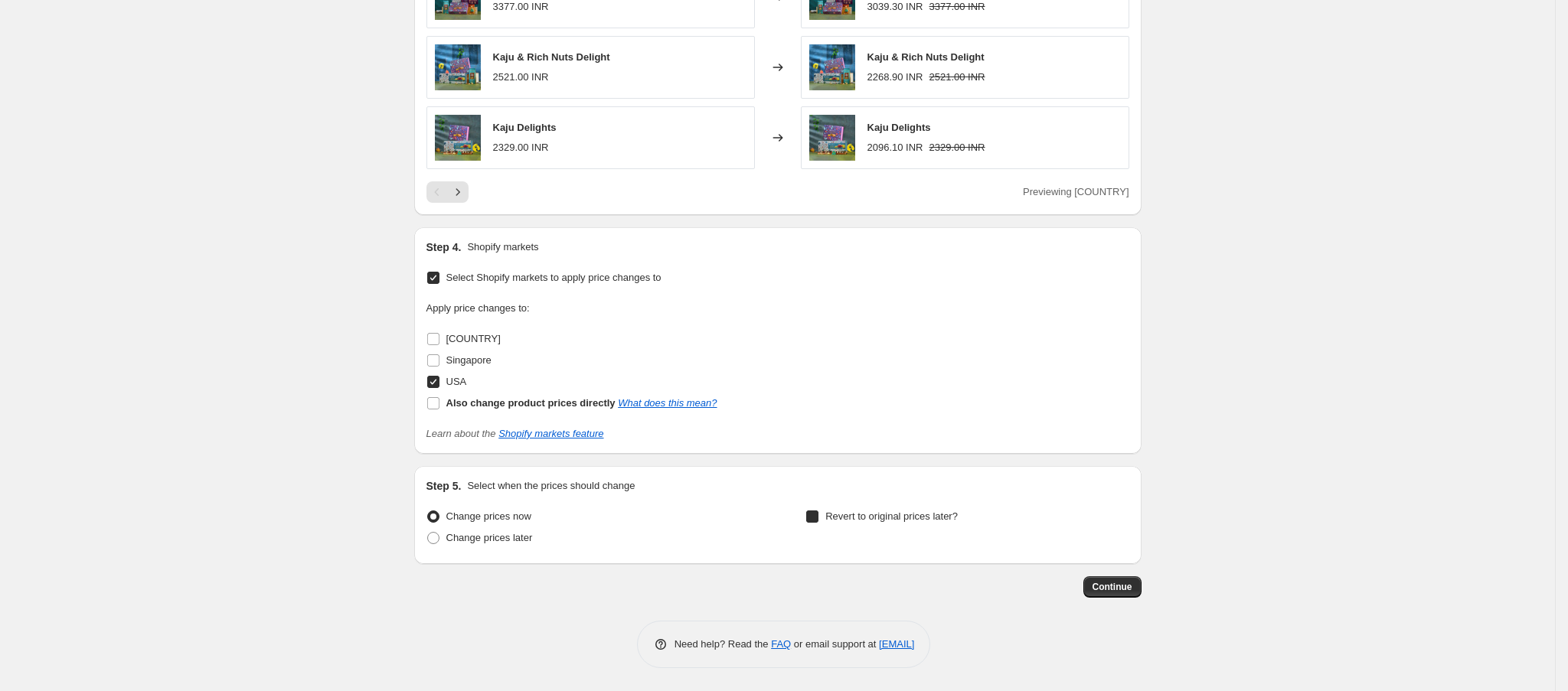checkbox on "true" 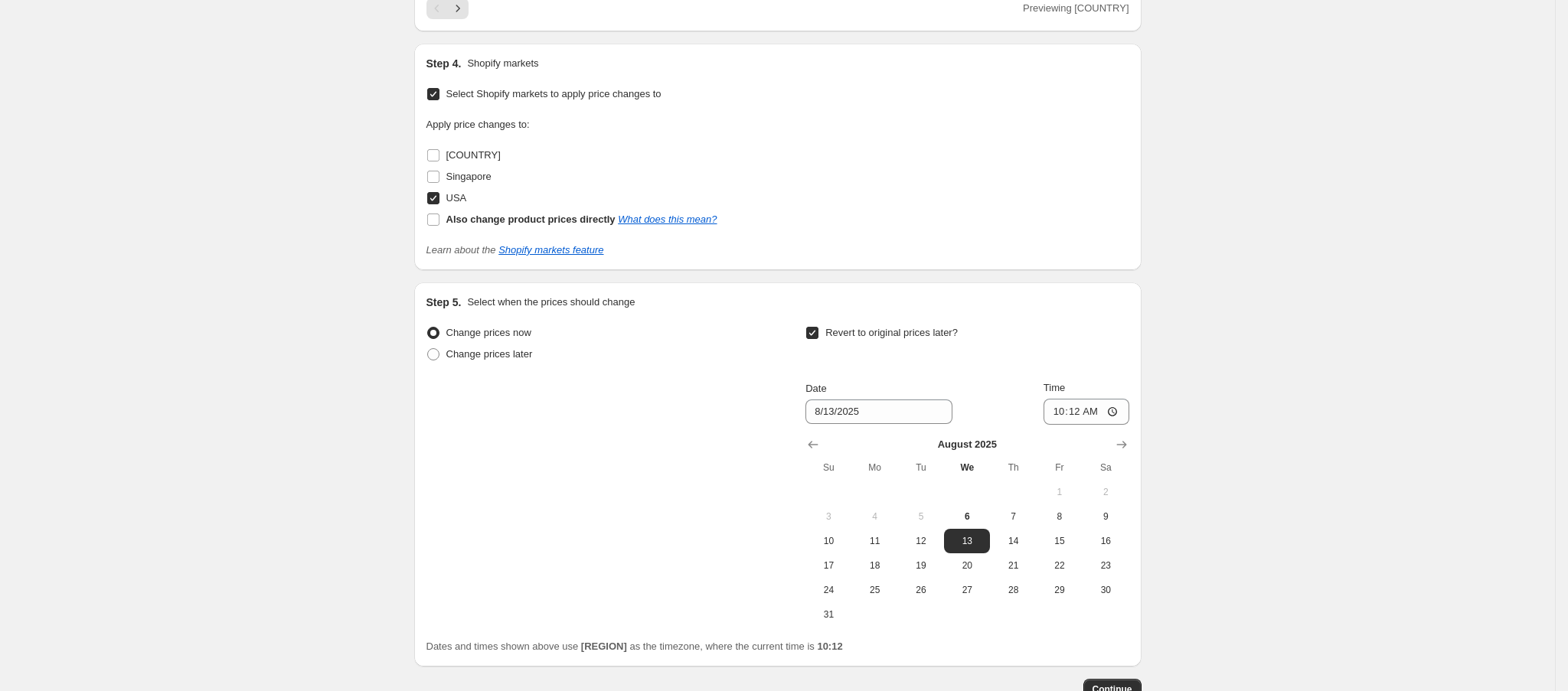 scroll, scrollTop: 1375, scrollLeft: 0, axis: vertical 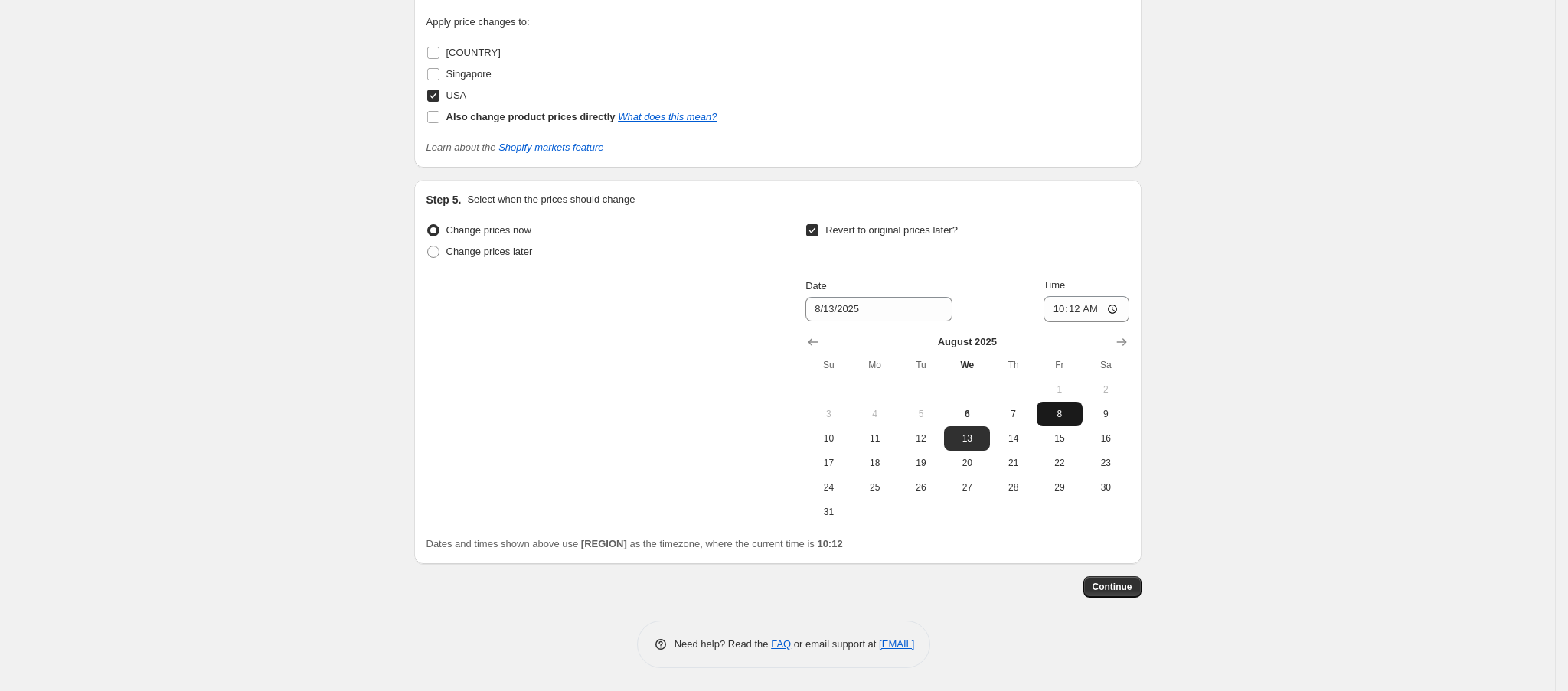 click on "8" at bounding box center (1060, 414) 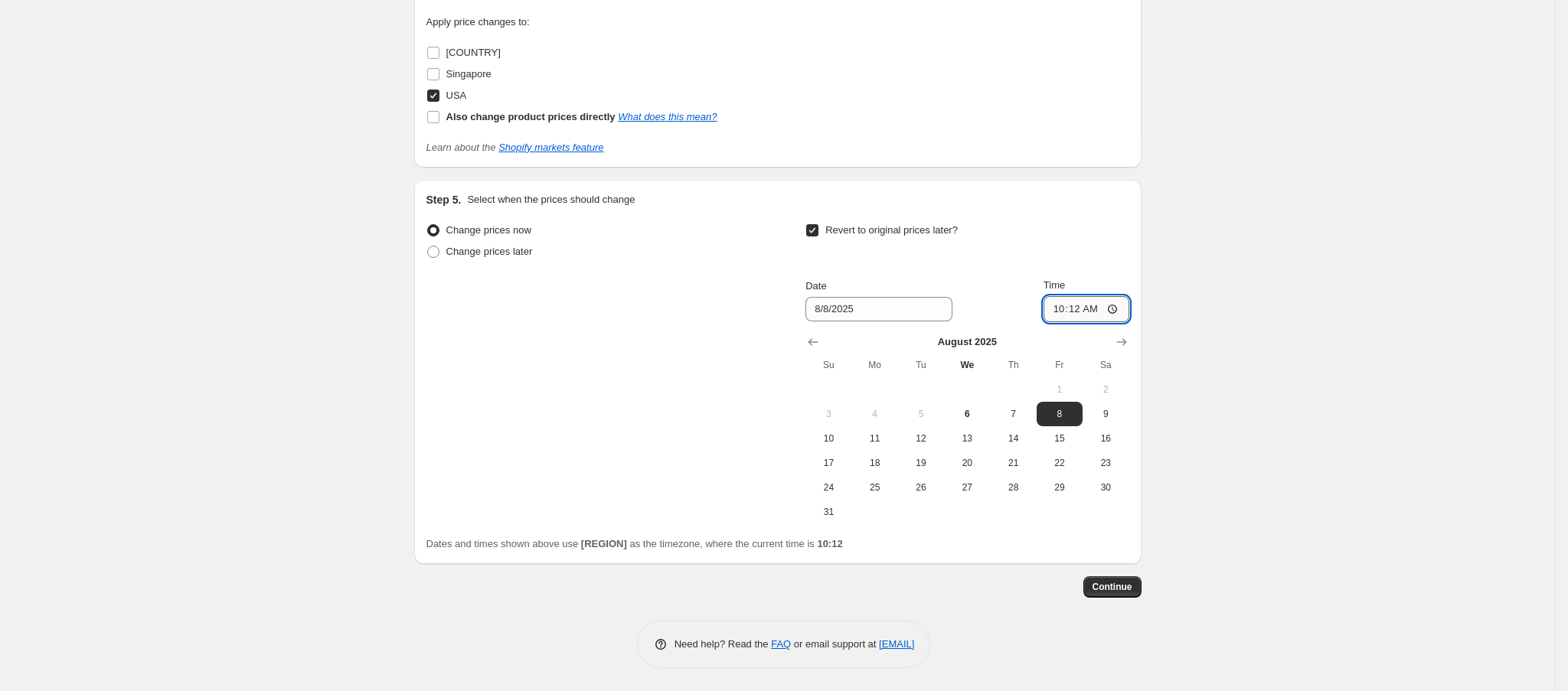 click on "10:12" at bounding box center (1086, 309) 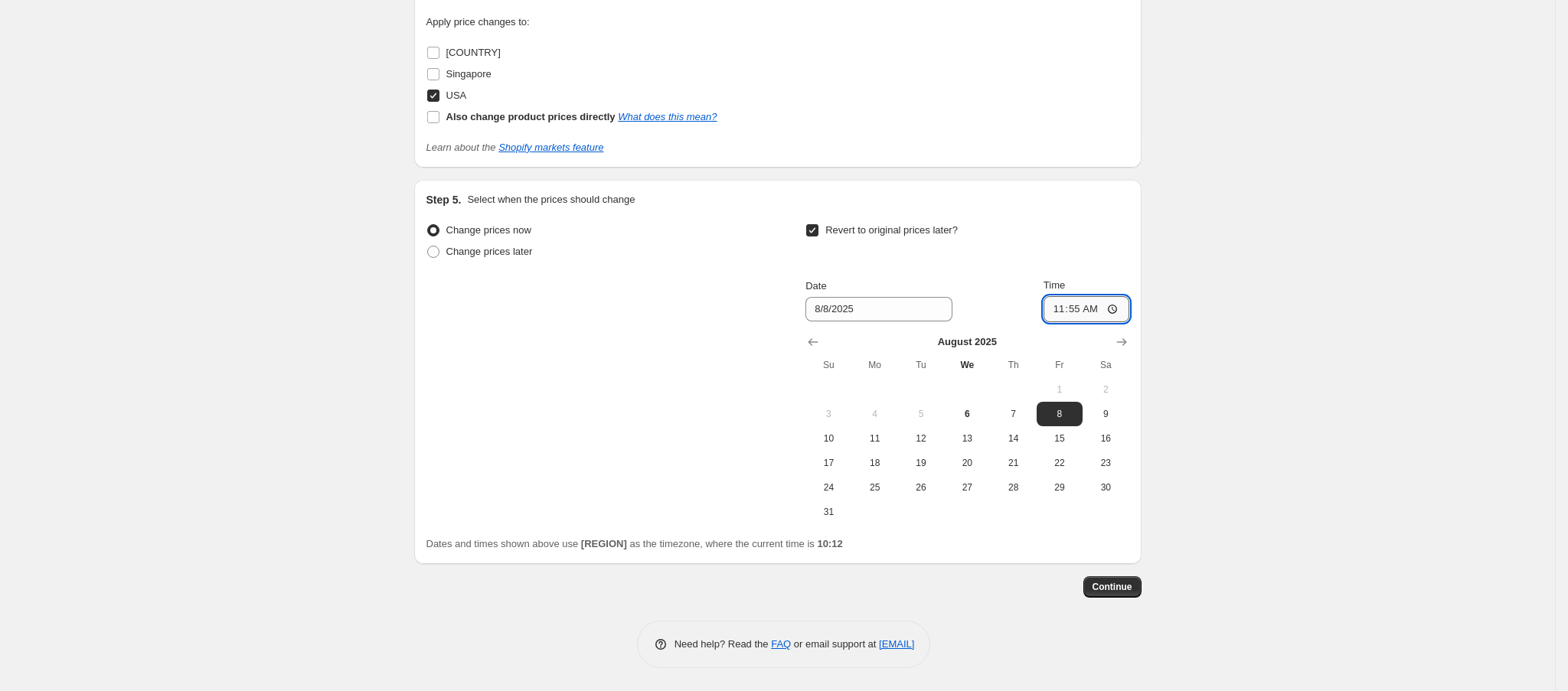 type on "23:55" 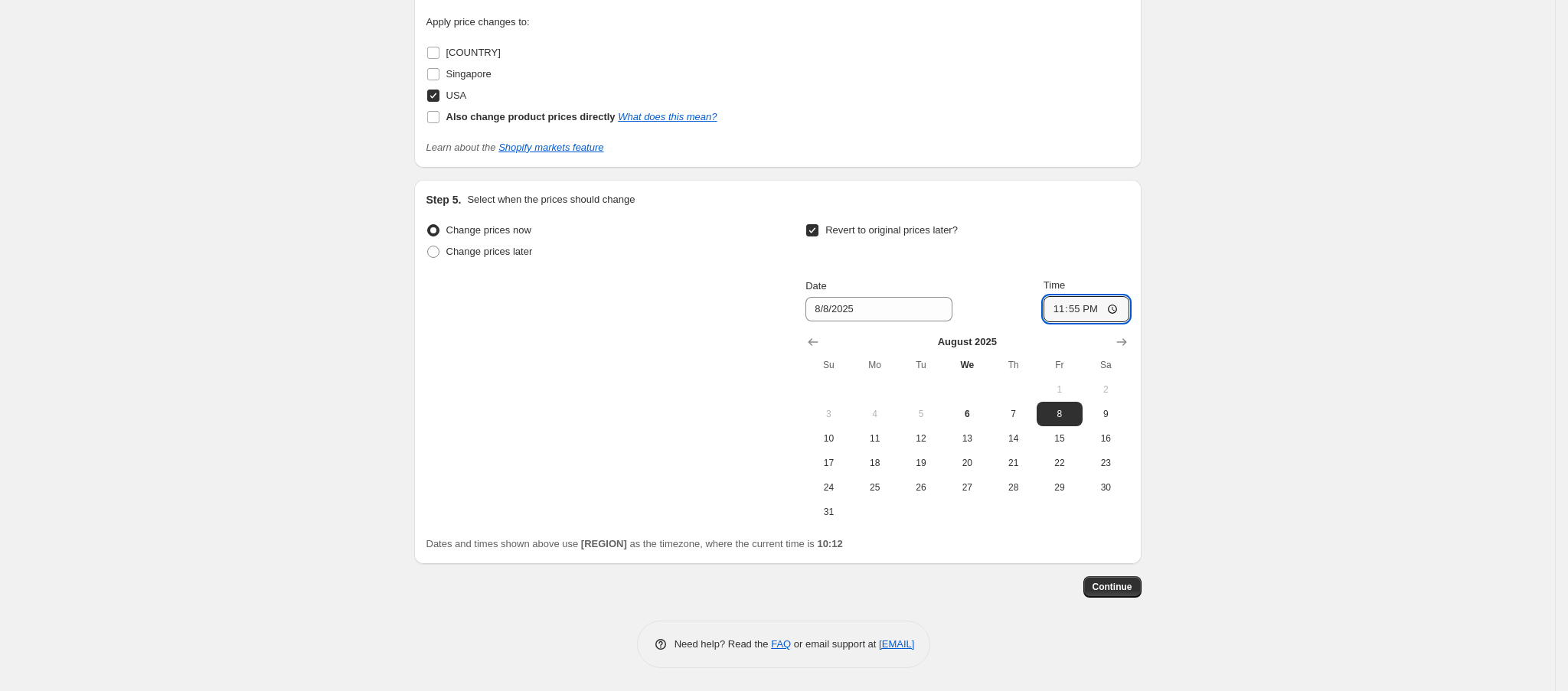click on "Create new price change job. This page is ready Create new price change job Draft Step 1. Optionally give your price change job a title (eg "March 30% off sale on boots") BAU Aug Flat 10% off [COUNTRY] - 6 to 8 This title is just for internal use, customers won't see it Step 2. Select how the prices should change Use bulk price change rules Set product prices individually Use CSV upload Price Change type Change the price to a certain amount Change the price by a certain amount Change the price by a certain percentage Change the price to the current compare at price (price before sale) Change the price by a certain amount relative to the compare at price Change the price by a certain percentage relative to the compare at price Don't change the price Change the price by a certain percentage relative to the cost per item Change price to certain cost margin Change the price by a certain percentage Price change amount -10 % (Price drop) Rounding Round to nearest .01 Round to nearest whole number End prices in .99 [COUNTRY]" at bounding box center (777, -337) 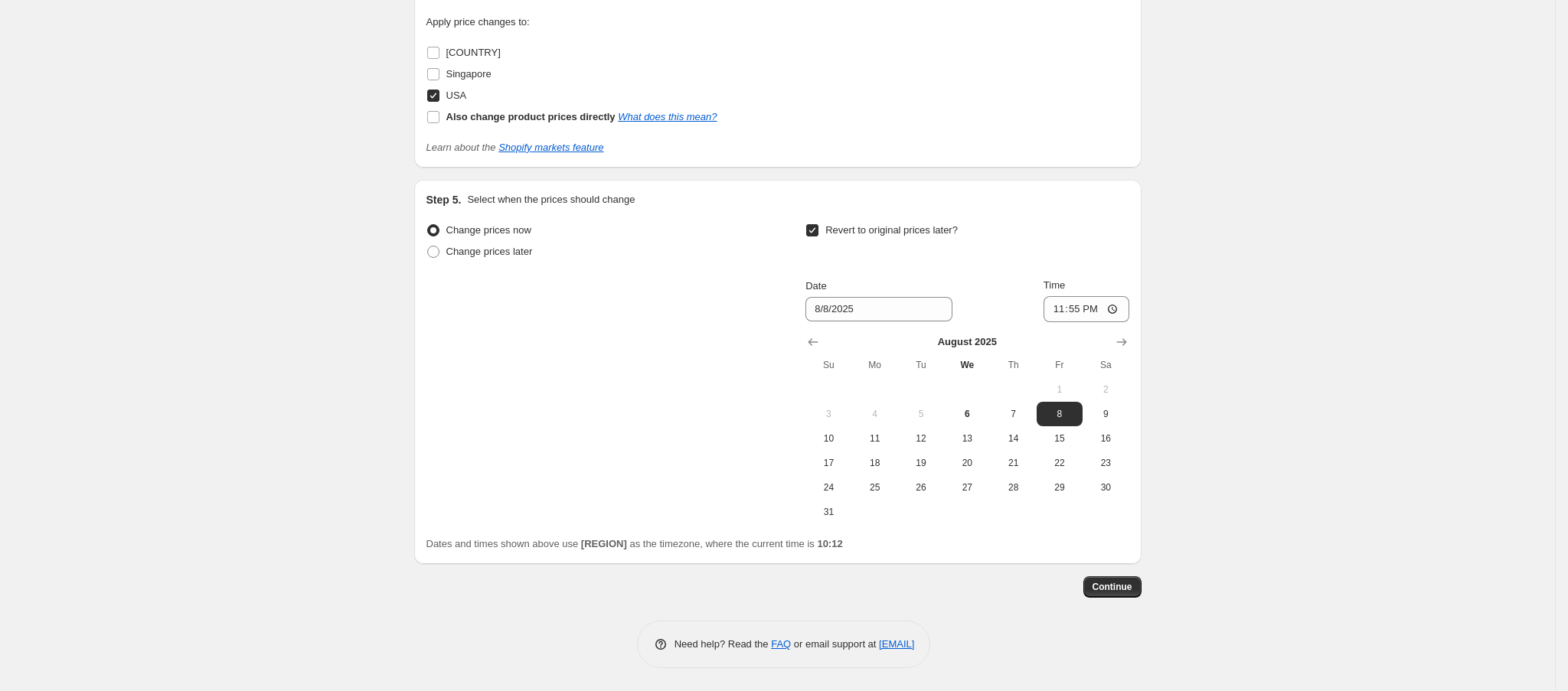 click on "Step 1. Optionally give your price change job a title (eg "March 30% off sale on boots") BAU Aug Flat 10% off [COUNTRY] - 6 to 8 This title is just for internal use, customers won't see it Step 2. Select how the prices should change Use bulk price change rules Set product prices individually Use CSV upload Price Change type Change the price to a certain amount Change the price by a certain amount Change the price by a certain percentage Change the price to the current compare at price (price before sale) Change the price by a certain amount relative to the compare at price Change the price by a certain percentage relative to the compare at price Don't change the price Change the price by a certain percentage relative to the cost per item Change price to certain cost margin Change the price by a certain percentage Price change amount -10 % (Price drop) Rounding Round to nearest .01 Round to nearest whole number End prices in .99 End prices in a certain number Show rounding direction options? Compare at price Step 3." at bounding box center (778, -325) 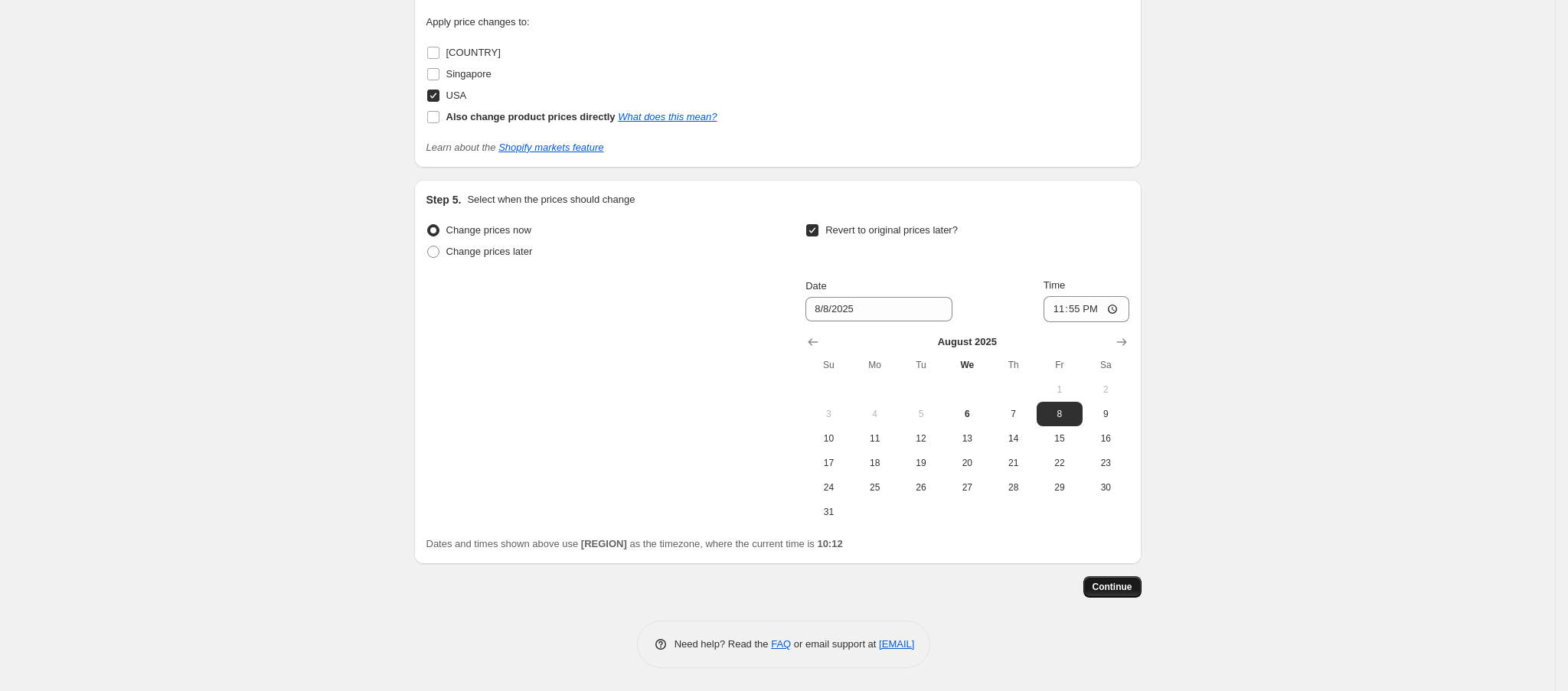 click on "Continue" at bounding box center [1112, 587] 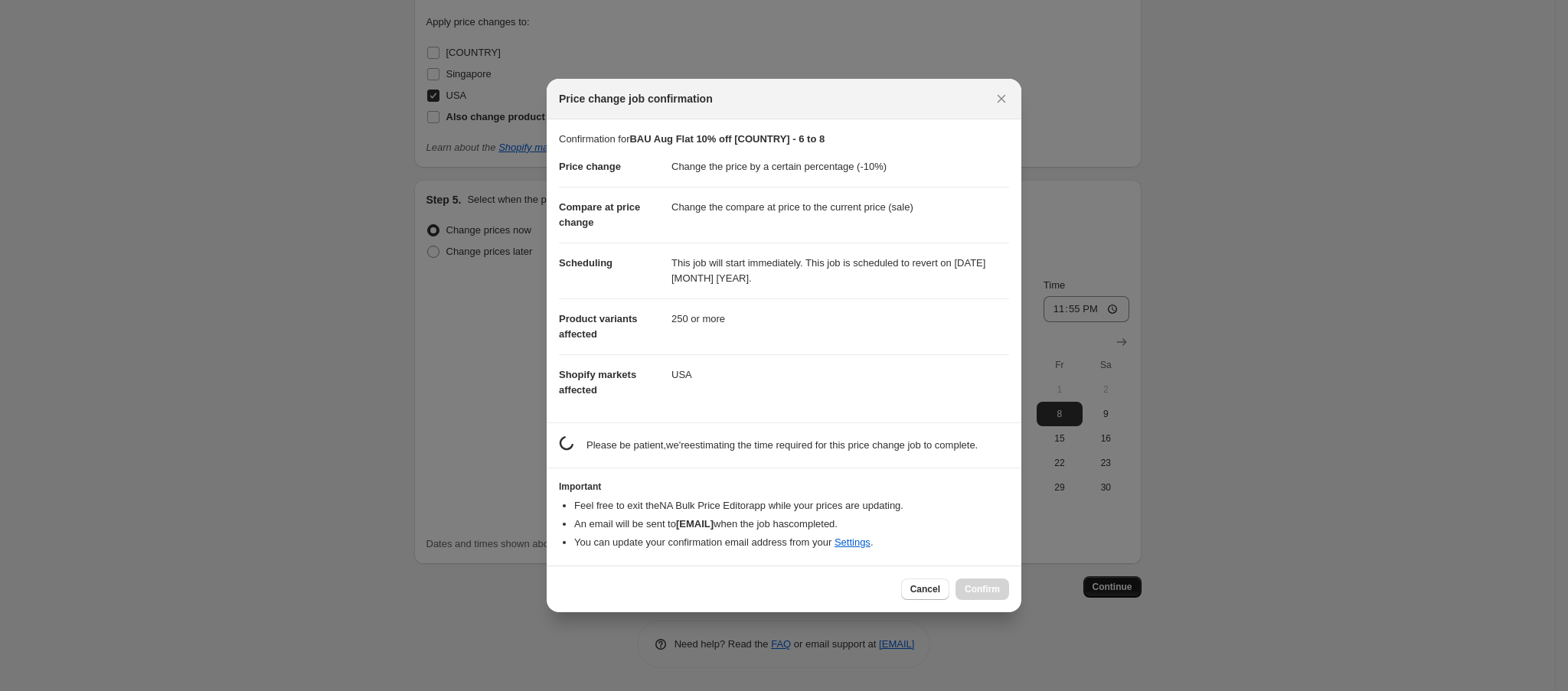 scroll, scrollTop: 0, scrollLeft: 0, axis: both 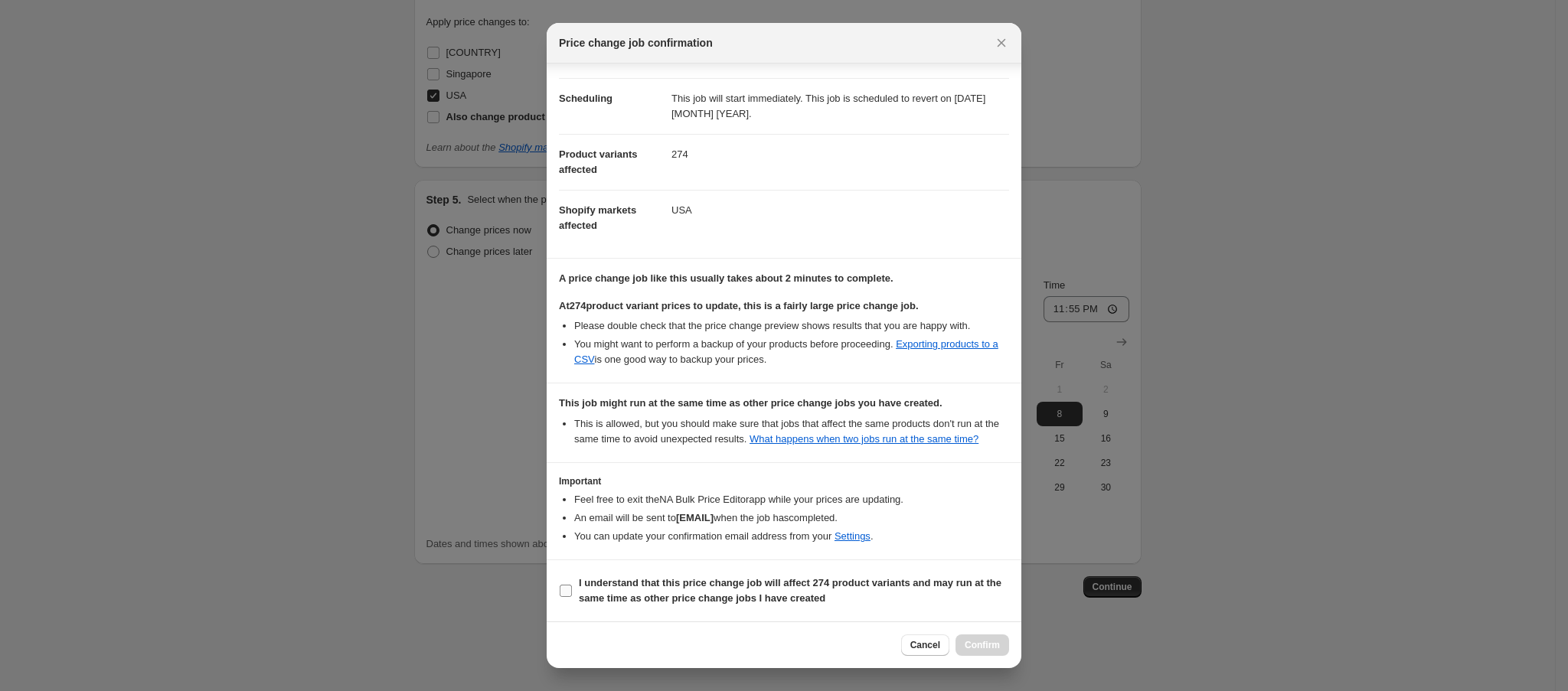 click on "I understand that this price change job will affect 274 product variants and may run at the same time as other price change jobs I have created" at bounding box center (566, 591) 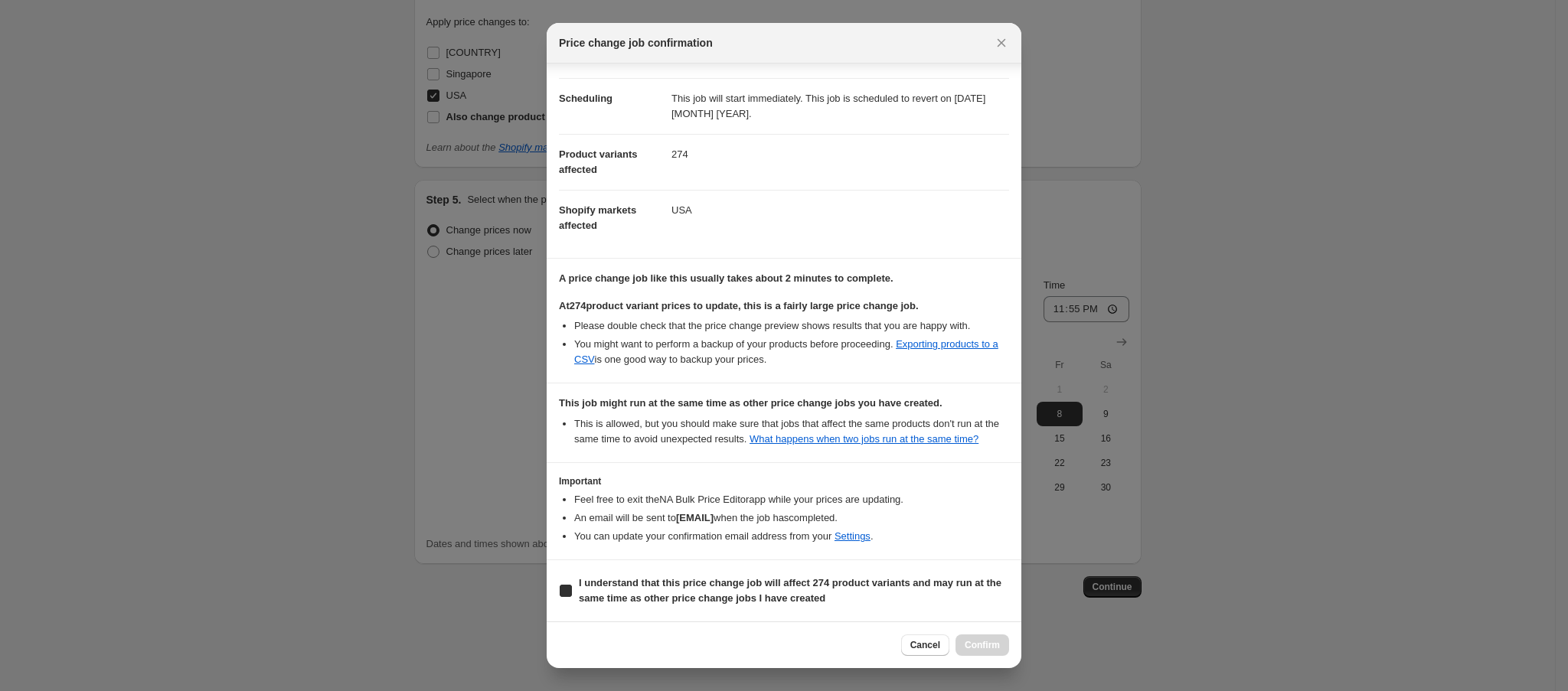 checkbox on "true" 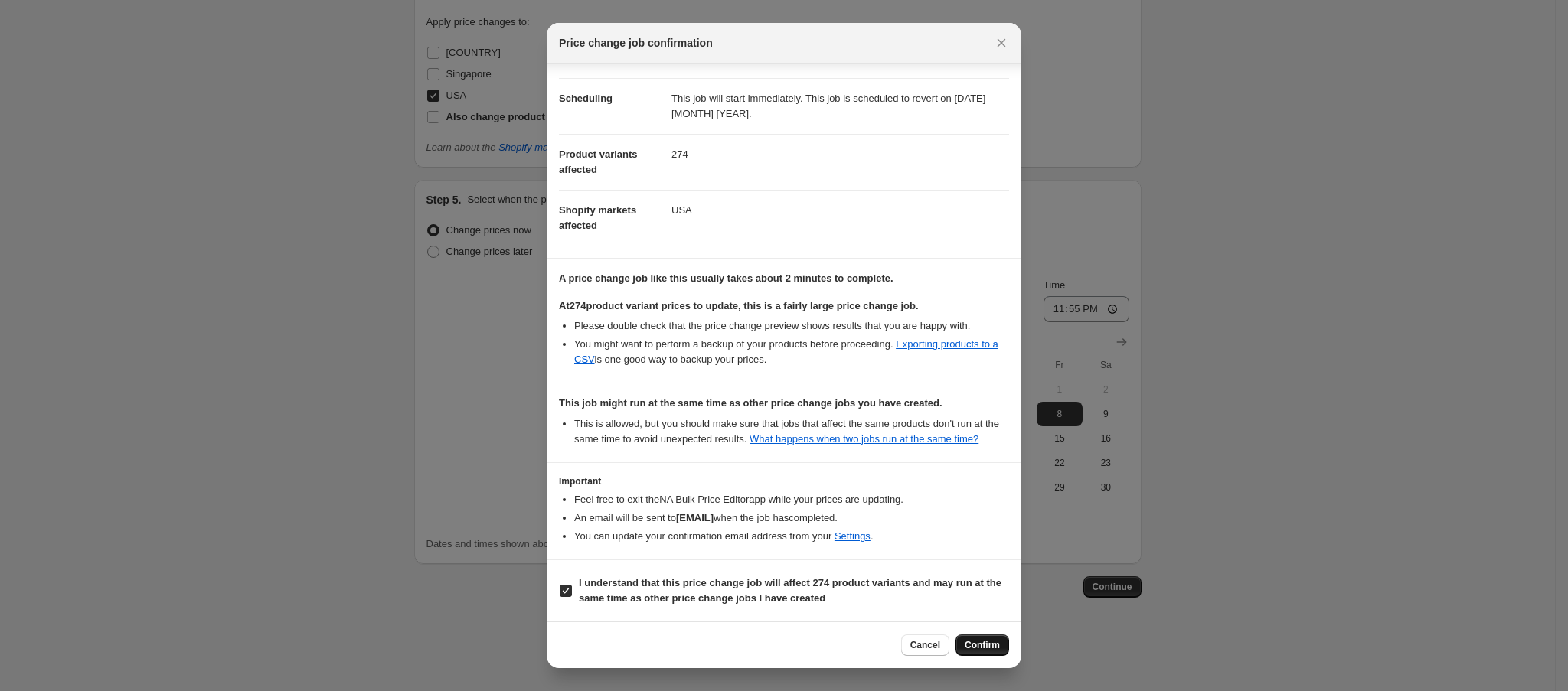 click on "Confirm" at bounding box center [982, 645] 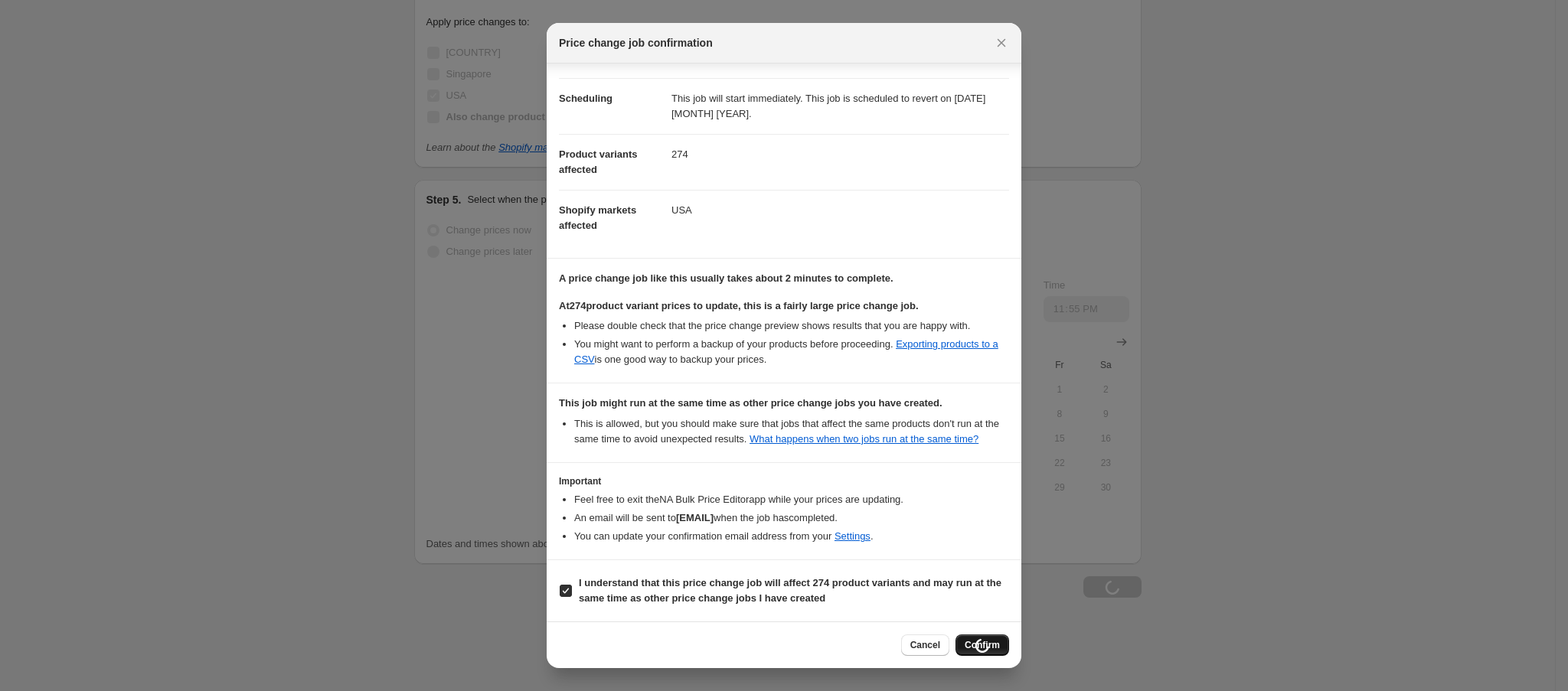 scroll, scrollTop: 1426, scrollLeft: 0, axis: vertical 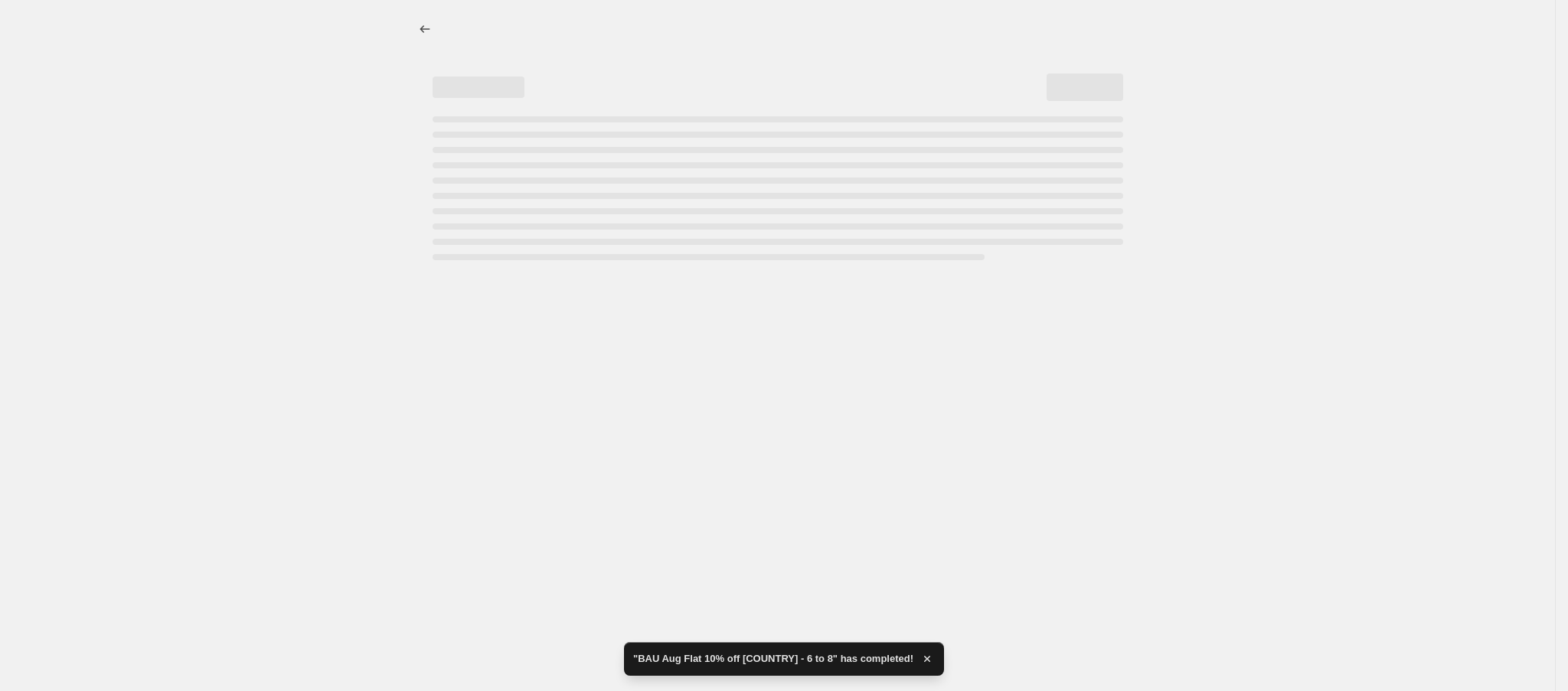 select on "percentage" 